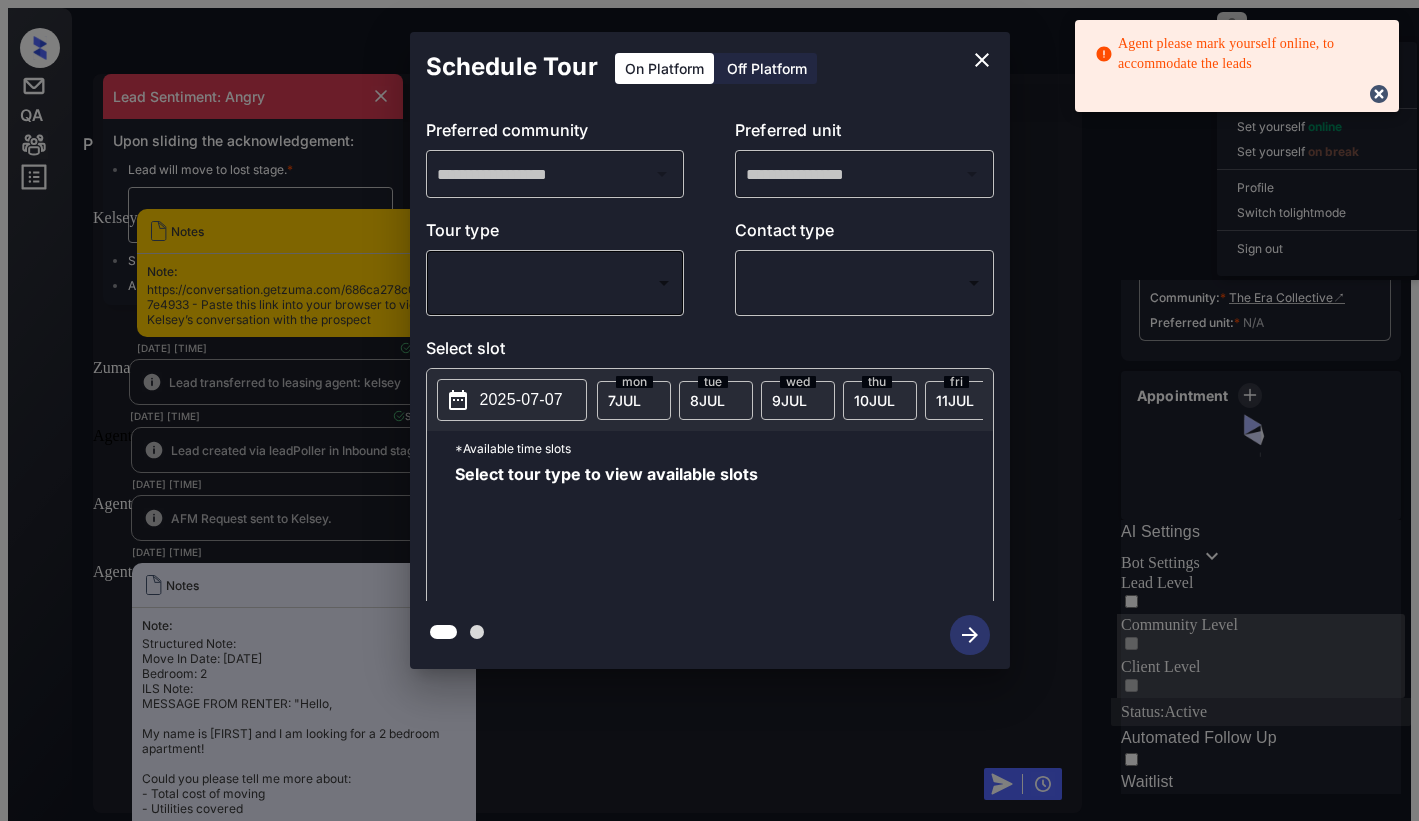 scroll, scrollTop: 0, scrollLeft: 0, axis: both 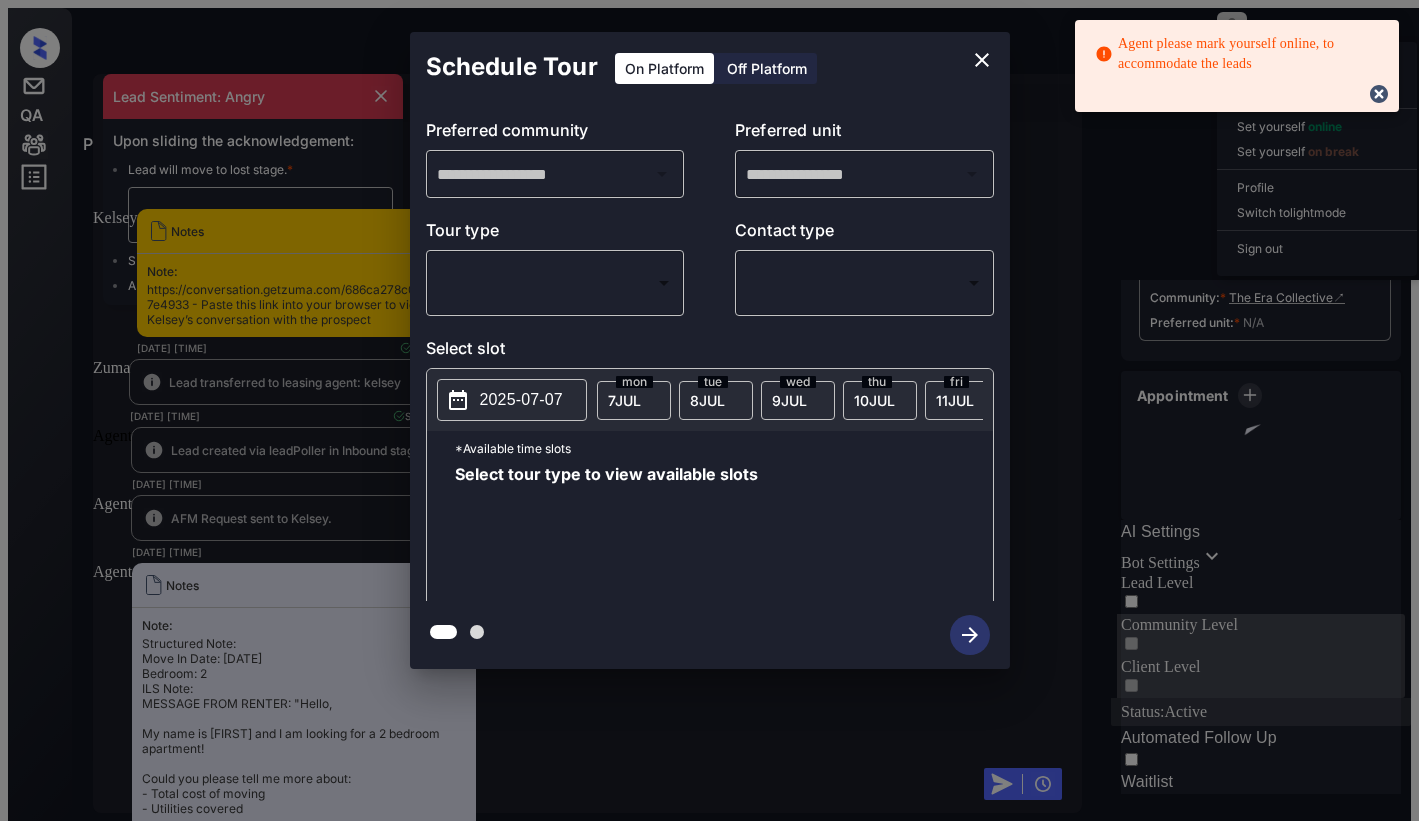 click on "Agent please mark yourself online, to accommodate the leads Property Dominic Ceralde Offline Set yourself   online Set yourself   on break Profile Switch to  light  mode Sign out Contacted Lost Lead Sentiment: Angry Upon sliding the acknowledgement:  Lead will move to lost stage. * ​ SMS and call option will be set to opt out. AFM will be turned off for the lead. Kelsey New Message Kelsey Notes Note: https://conversation.getzuma.com/686ca278c02a817b637e4933 - Paste this link into your browser to view Kelsey’s conversation with the prospect Jul 07, 2025 09:45 pm  Sync'd w  yardi K New Message Zuma Lead transferred to leasing agent: kelsey Jul 07, 2025 09:45 pm  Sync'd w  yardi Z New Message Agent Lead created via leadPoller in Inbound stage. Jul 07, 2025 09:45 pm A New Message Agent AFM Request sent to Kelsey. Jul 07, 2025 09:45 pm A New Message Agent Notes Note: Jul 07, 2025 09:45 pm A New Message Kelsey Jul 07, 2025 09:45 pm   | TemplateAFMSms  Sync'd w  yardi K New Message Kelsey Jul 07, 2025 09:45 pm K" at bounding box center [709, 497] 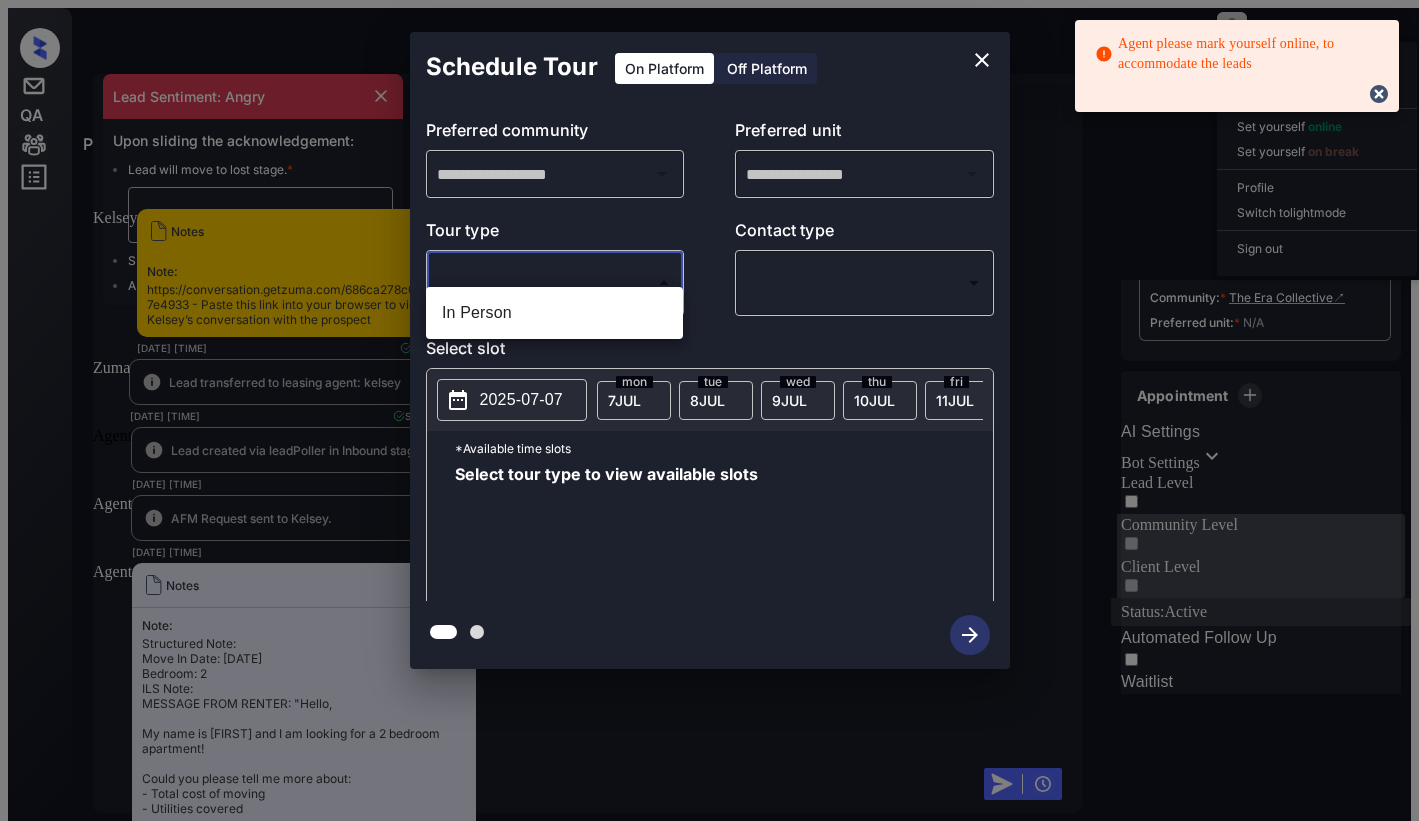 click at bounding box center (709, 410) 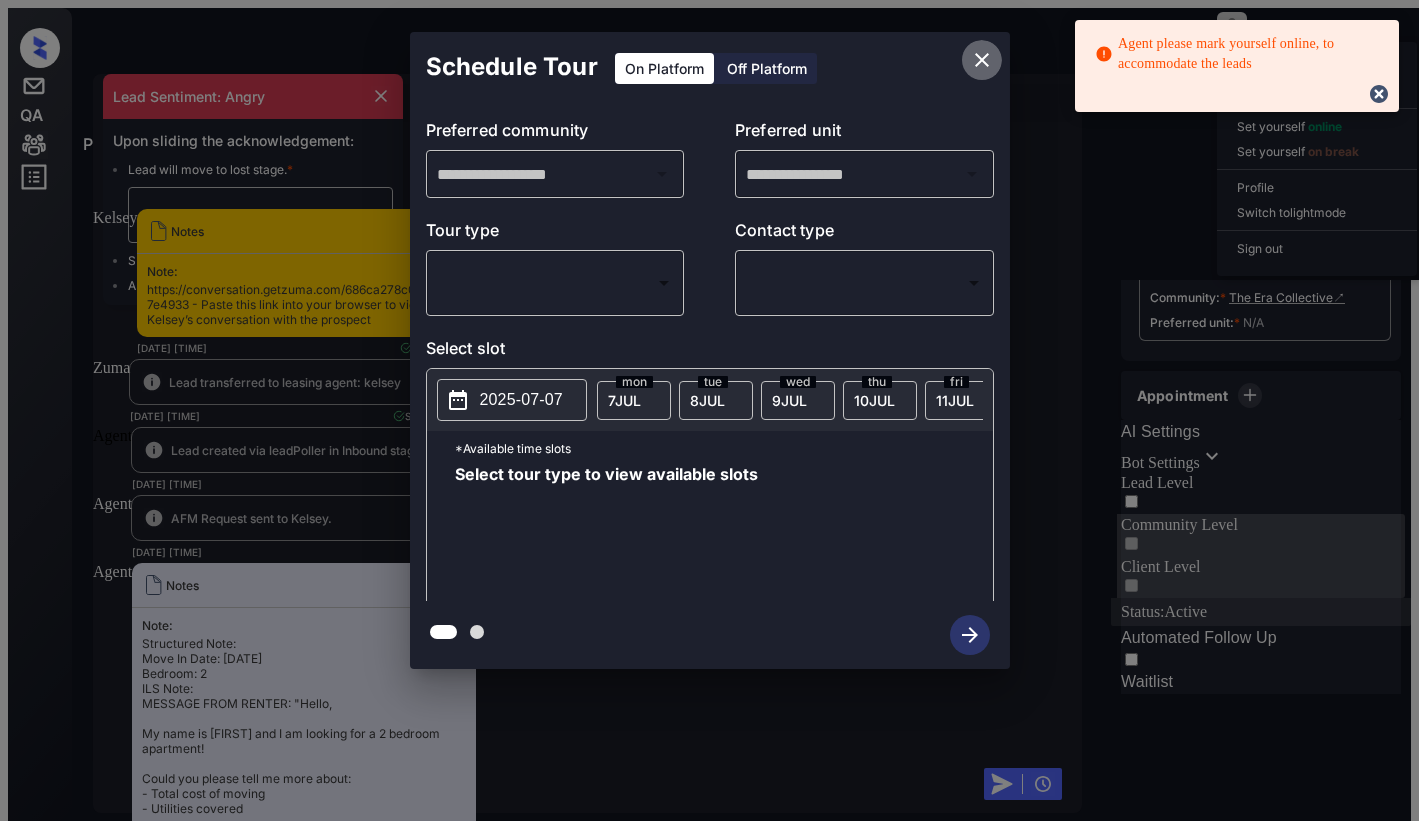 click at bounding box center [982, 60] 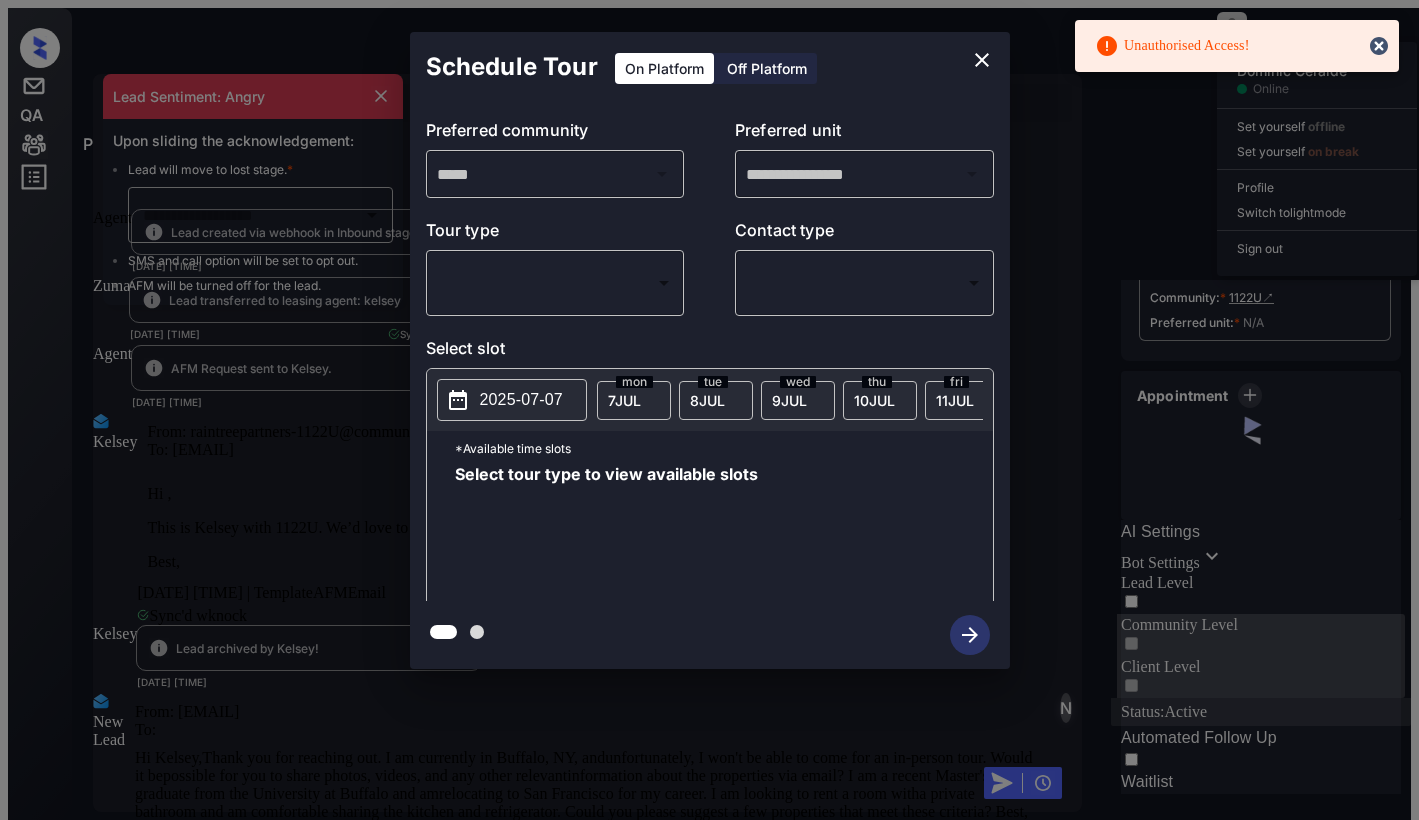 scroll, scrollTop: 0, scrollLeft: 0, axis: both 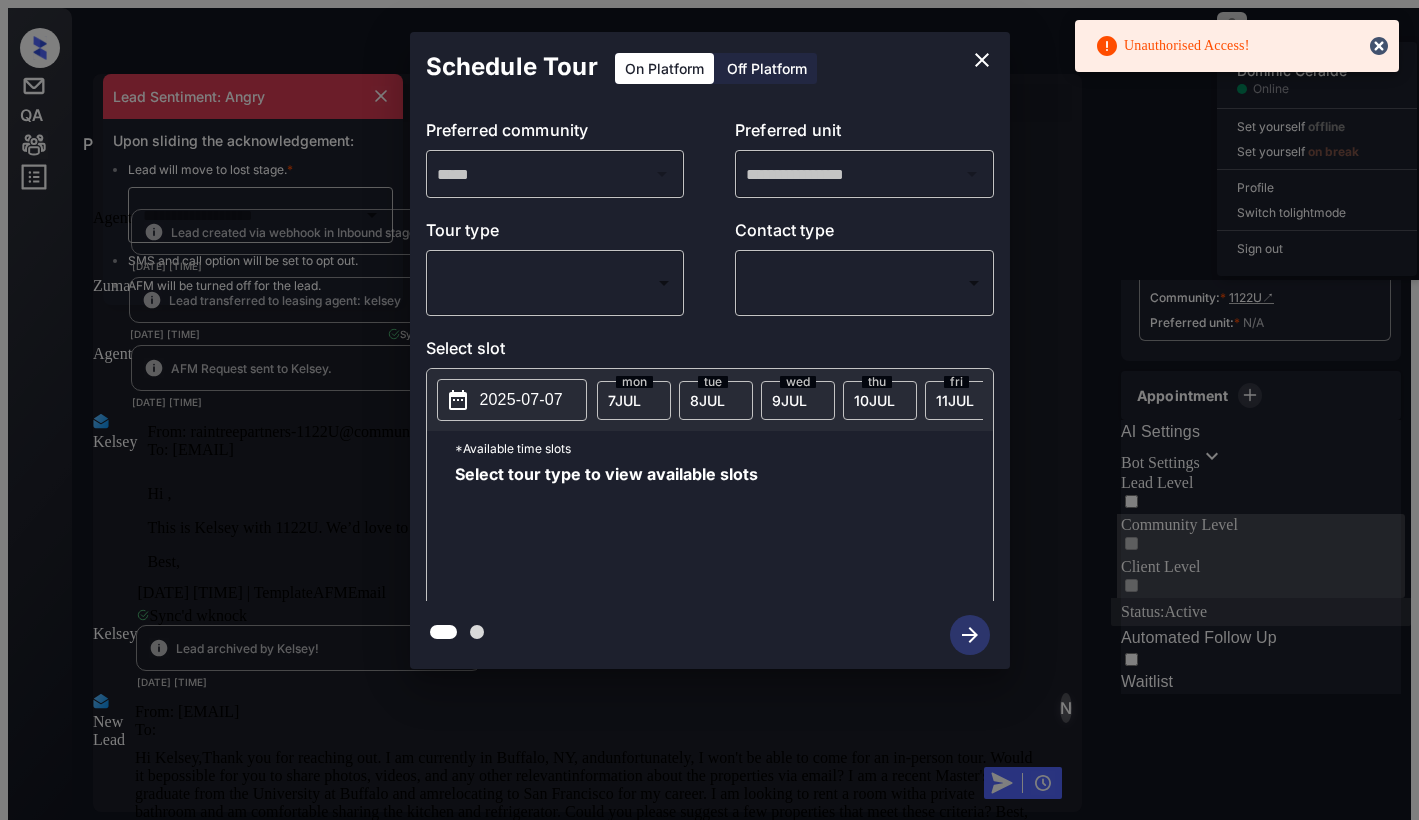 click on "Unauthorised Access! Property [FIRST] [LAST] Online Set yourself   offline Set yourself   on break Profile Switch to  light  mode Sign out Contacted Lost Lead Sentiment: Angry Upon sliding the acknowledgement:  Lead will move to lost stage. * ​ SMS and call option will be set to opt out. AFM will be turned off for the lead. Kelsey New Message Agent Lead created via webhook in Inbound stage. [DATE] [TIME] A New Message Zuma Lead transferred to leasing agent: kelsey [DATE] [TIME]  Sync'd w  knock Z New Message Agent AFM Request sent to Kelsey. [DATE] [TIME] A New Message Kelsey From:   [EMAIL] To:   [EMAIL] Hi ,
This is Kelsey with 1122U. We’d love to have you come tour with us. What’s a good day and time for you?
Best, Kelsey
[DATE] [TIME]   | TemplateAFMEmail  Sync'd w  knock K New Message Kelsey Lead archived by Kelsey! [DATE] [TIME] K New Message New Lead From:   To:   > Read More   knock" at bounding box center [709, 497] 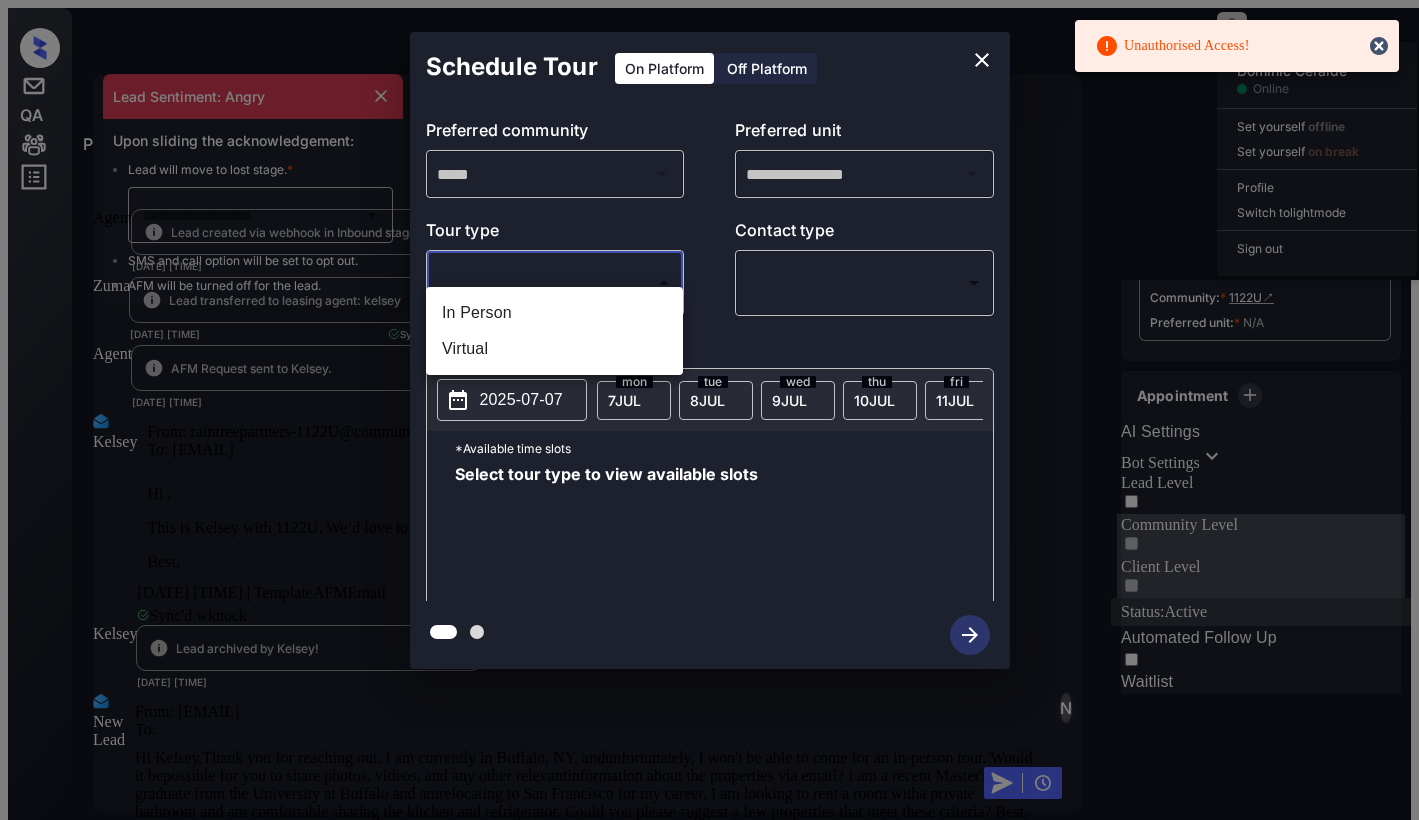 click at bounding box center [709, 410] 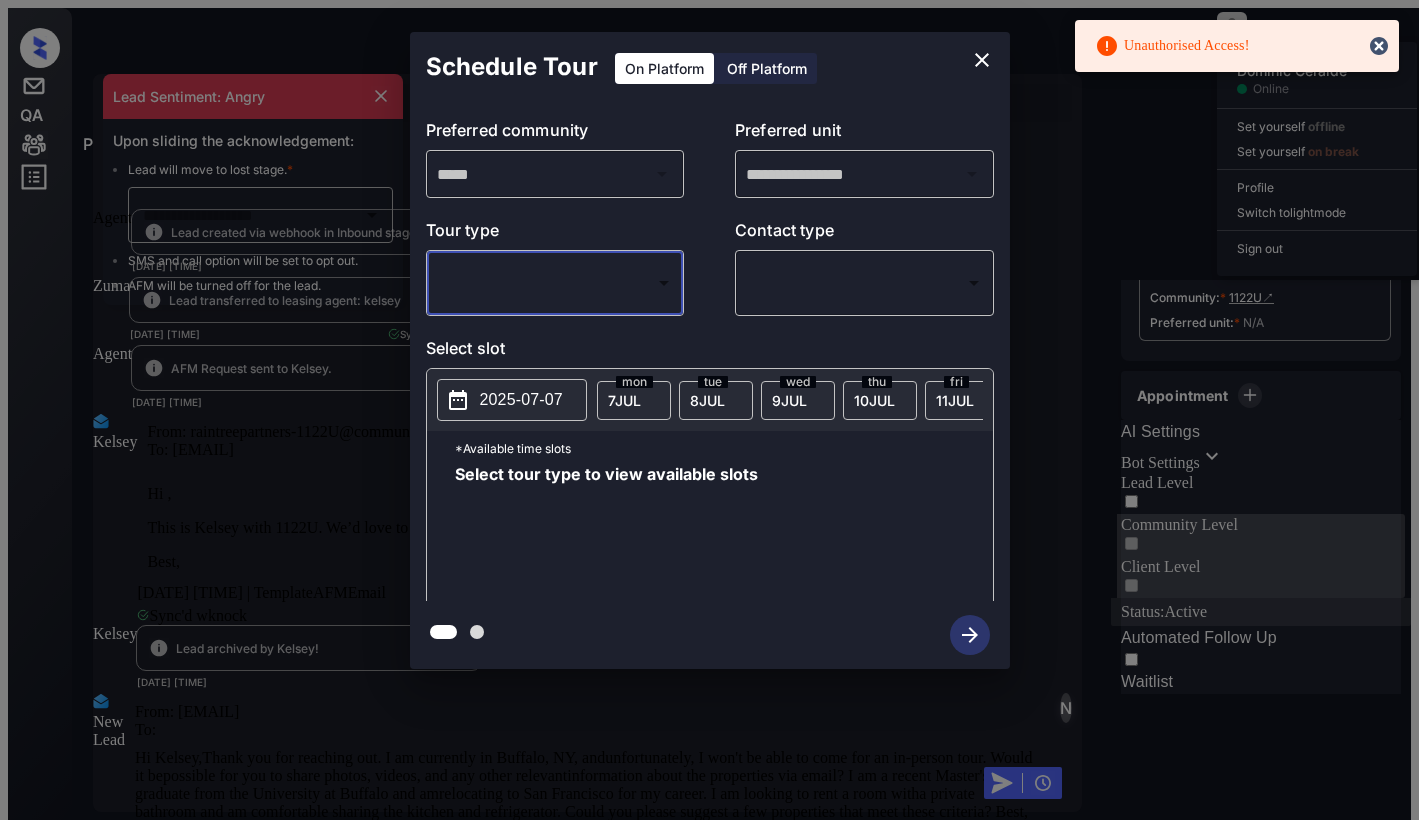 click at bounding box center (982, 60) 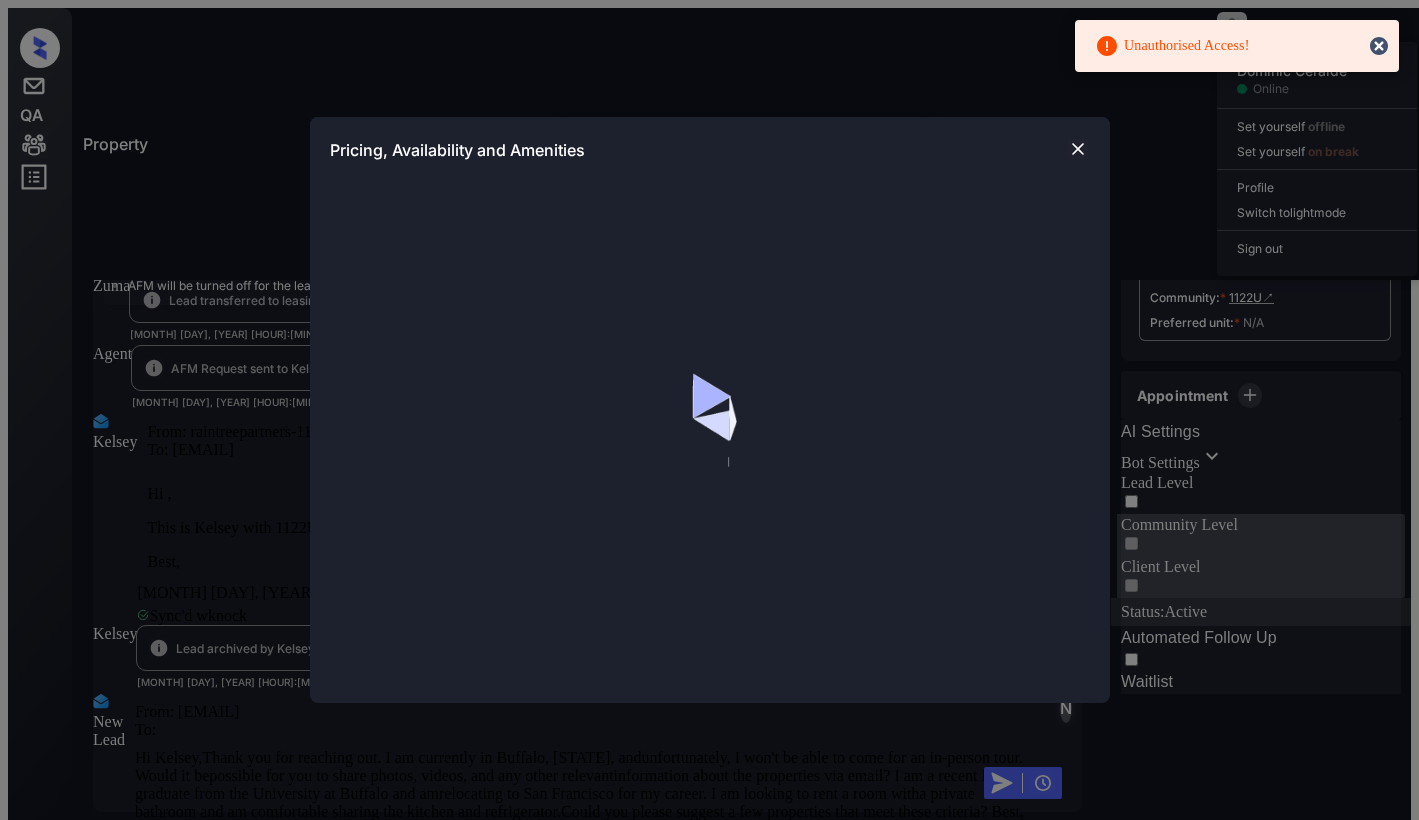 scroll, scrollTop: 0, scrollLeft: 0, axis: both 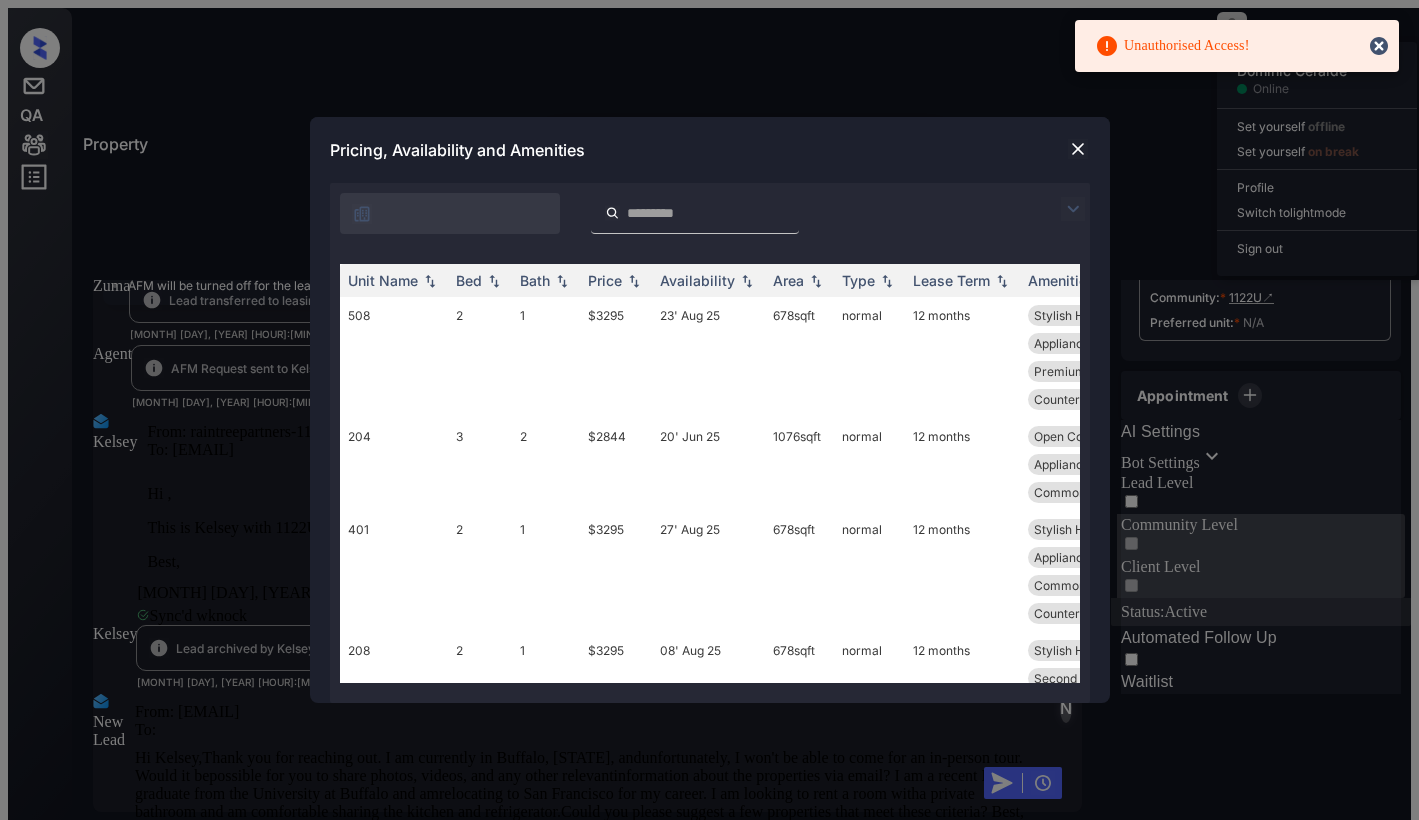 click at bounding box center [362, 214] 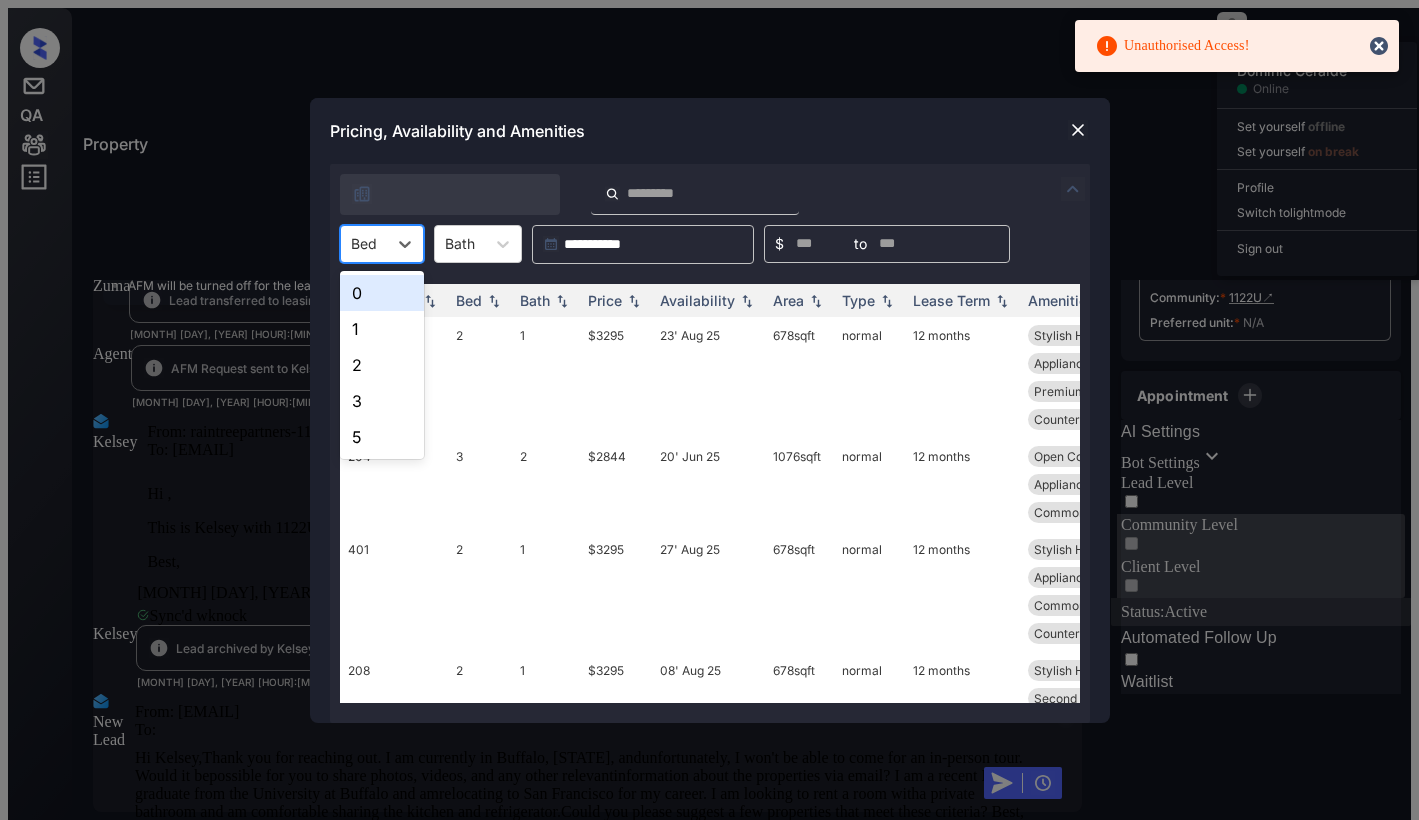 click on "Bed" at bounding box center [364, 243] 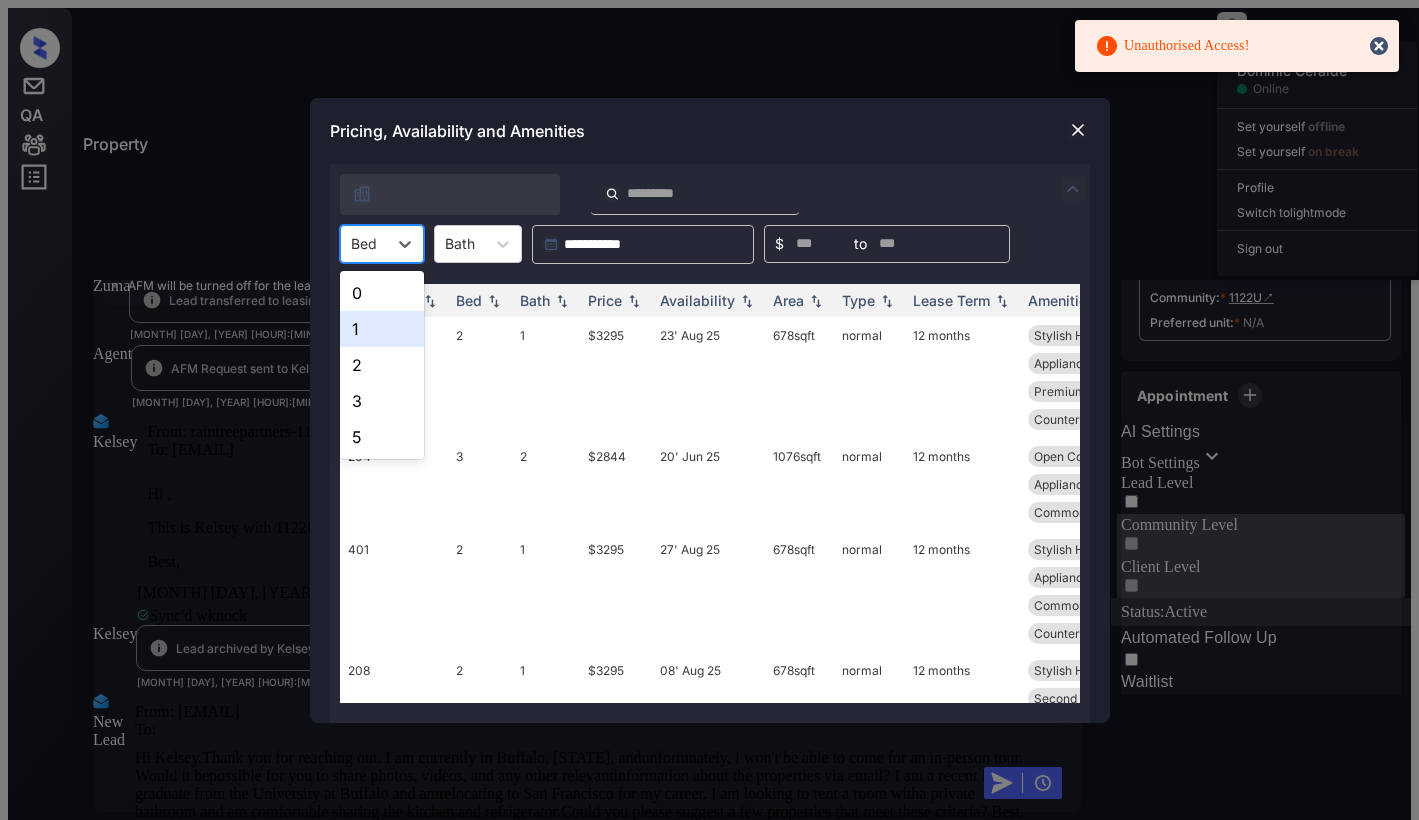 click on "1" at bounding box center (382, 329) 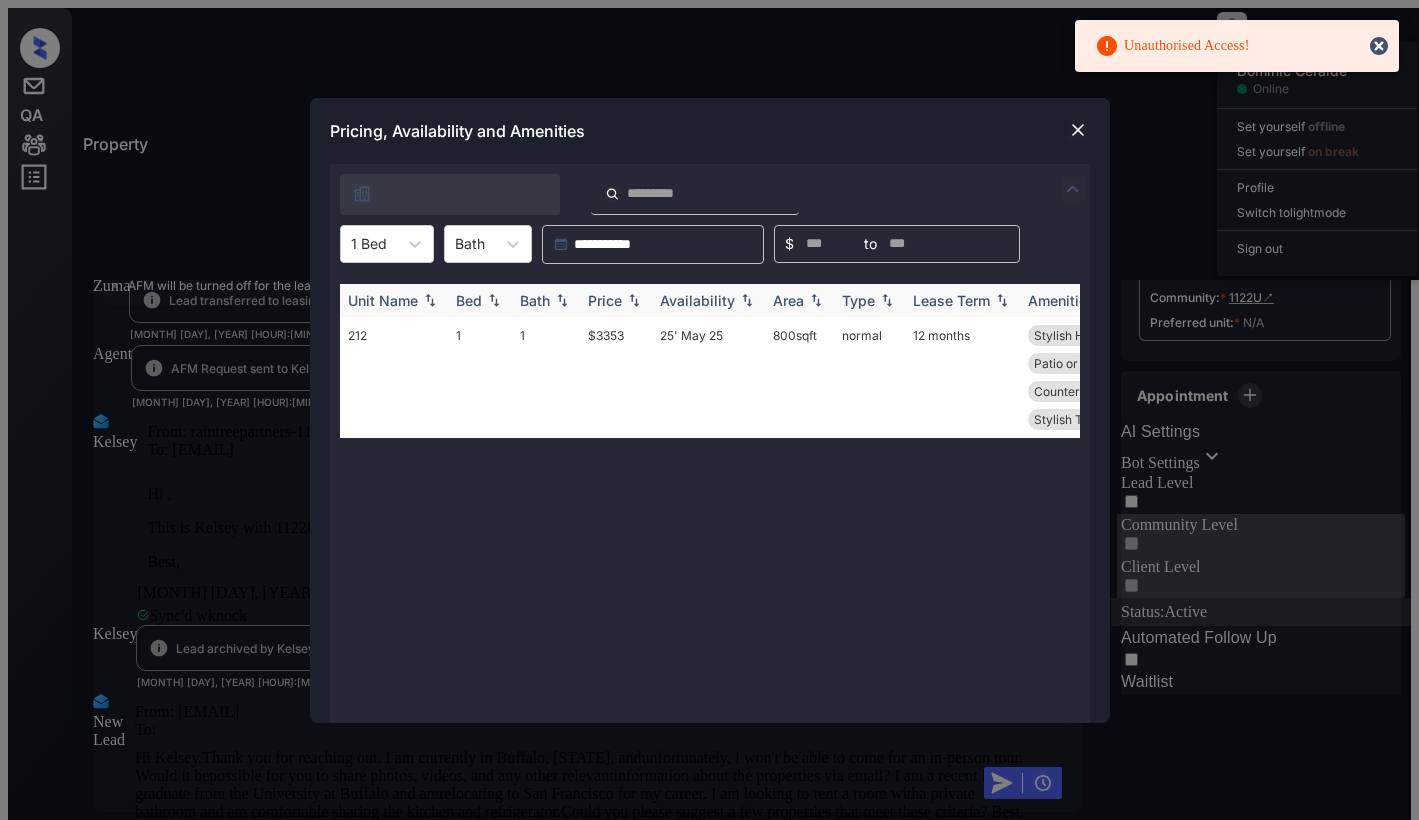 click on "Price" at bounding box center (469, 300) 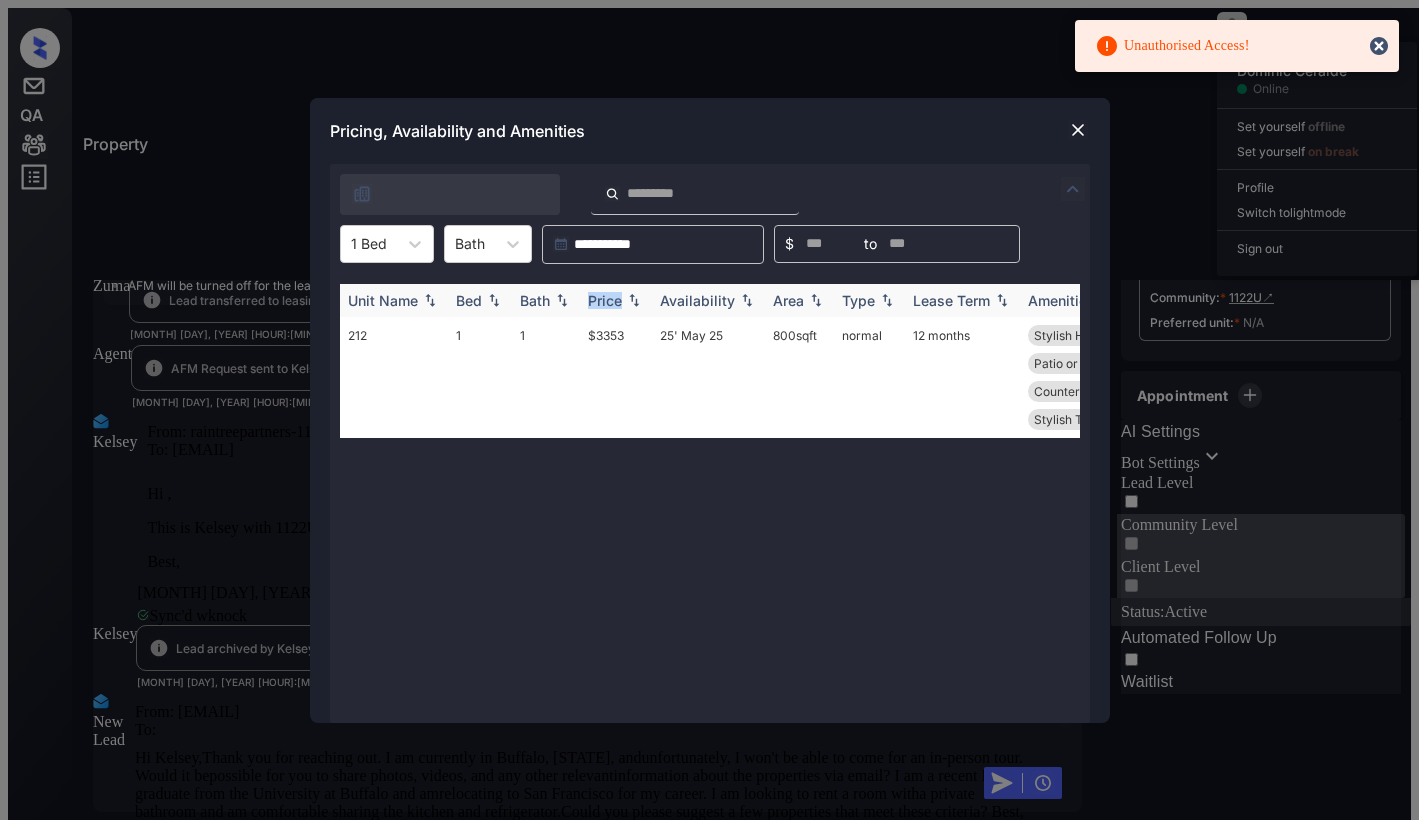 click on "Price" at bounding box center [469, 300] 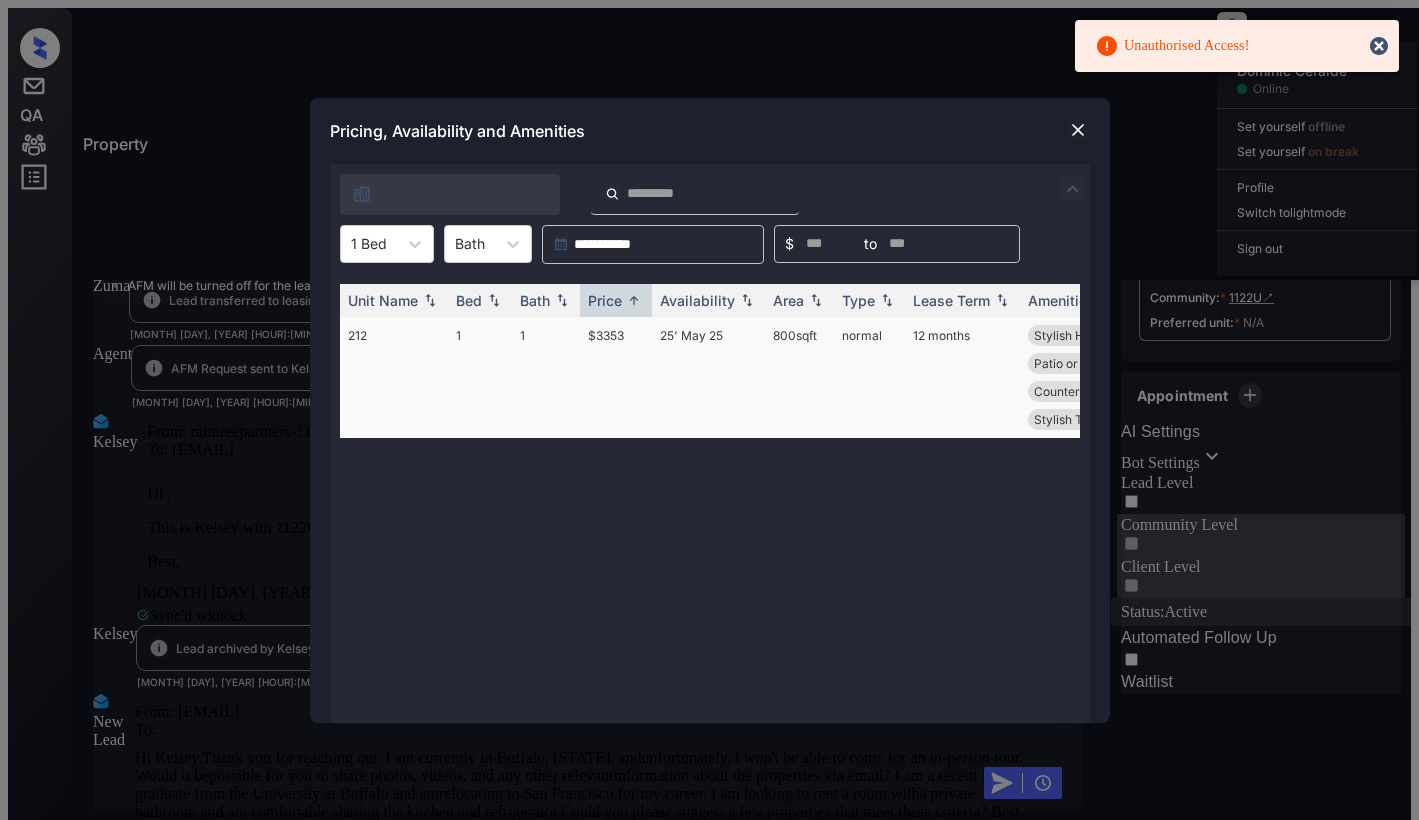 click on "$3353" at bounding box center (616, 377) 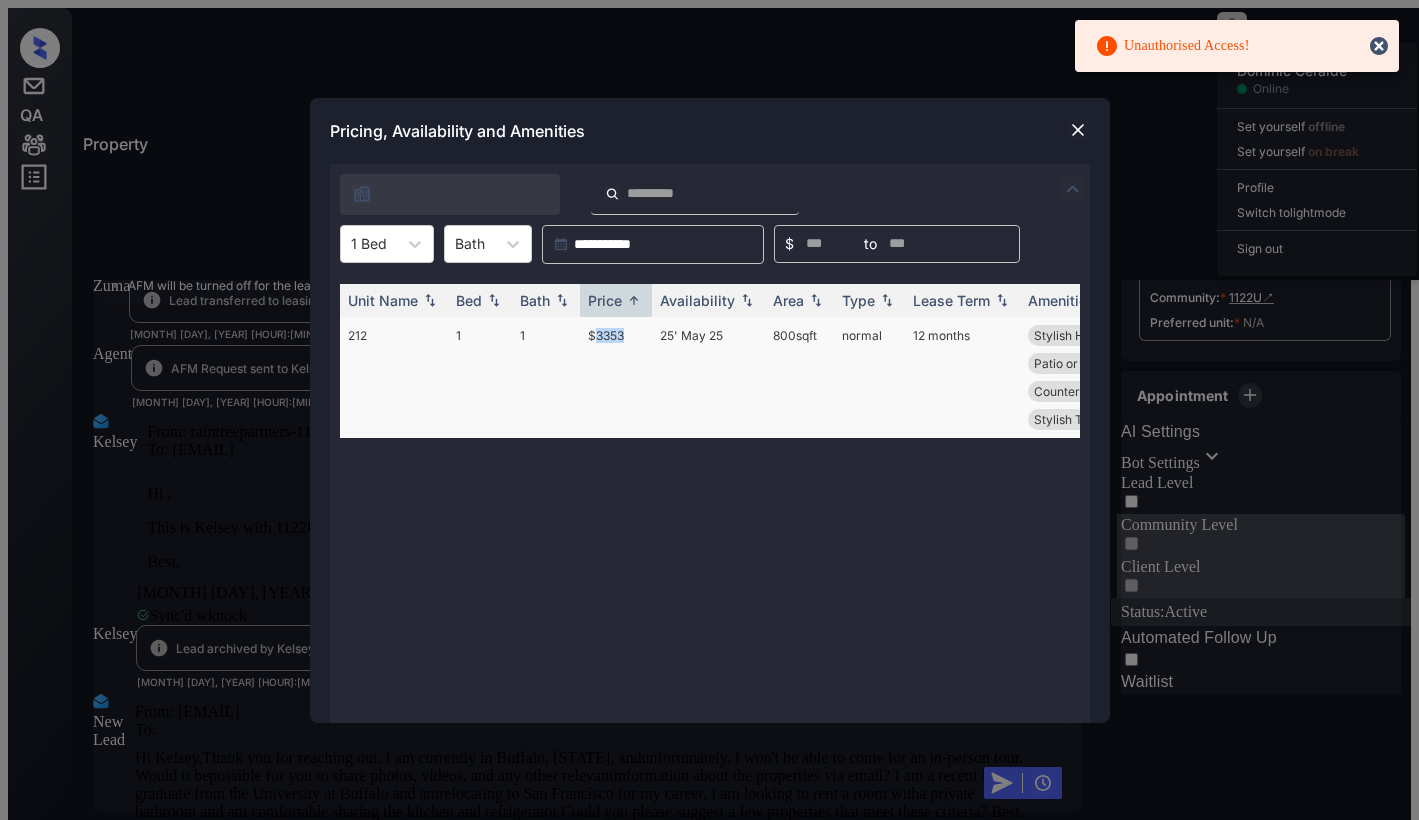 click on "$3353" at bounding box center [616, 377] 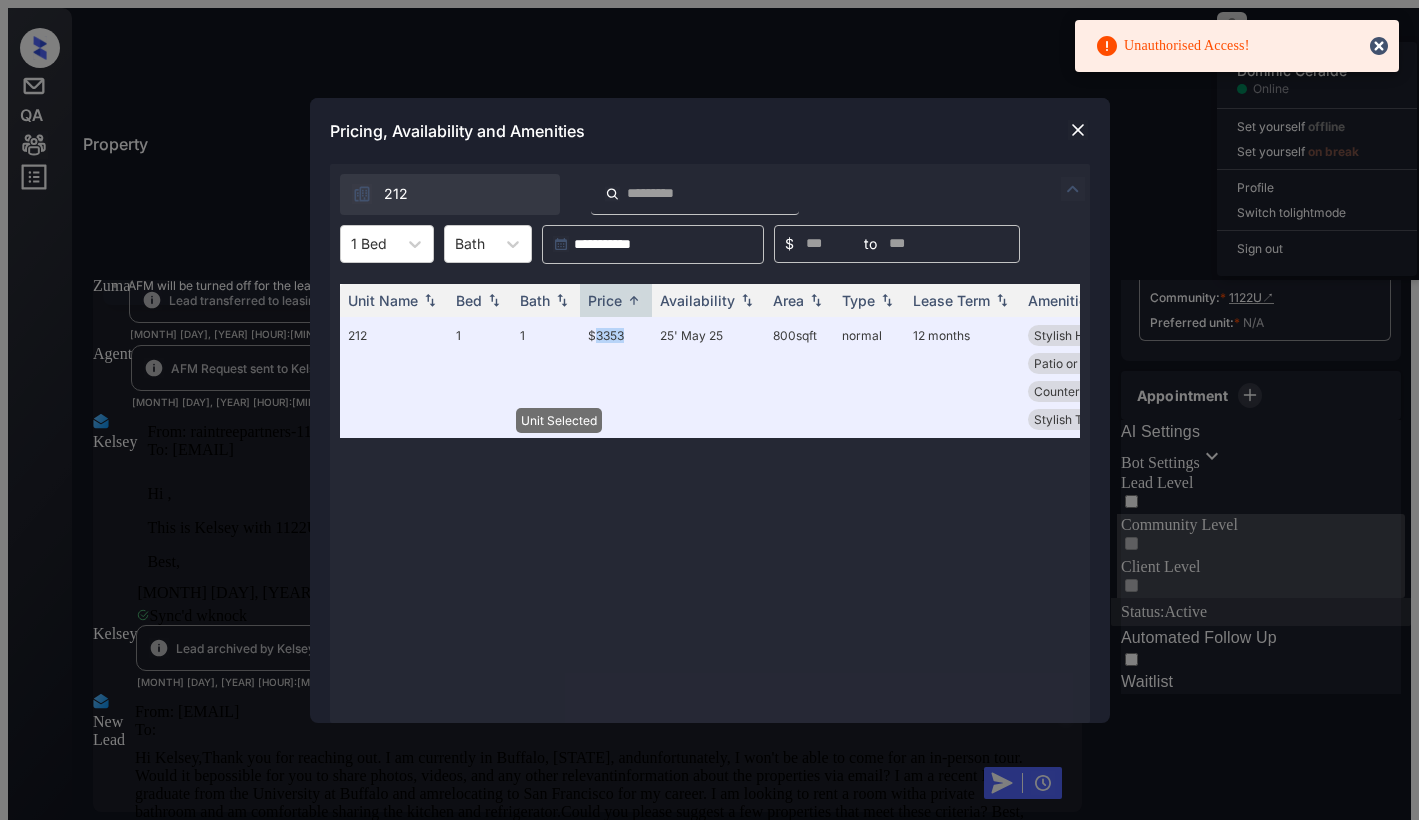 click at bounding box center (1078, 130) 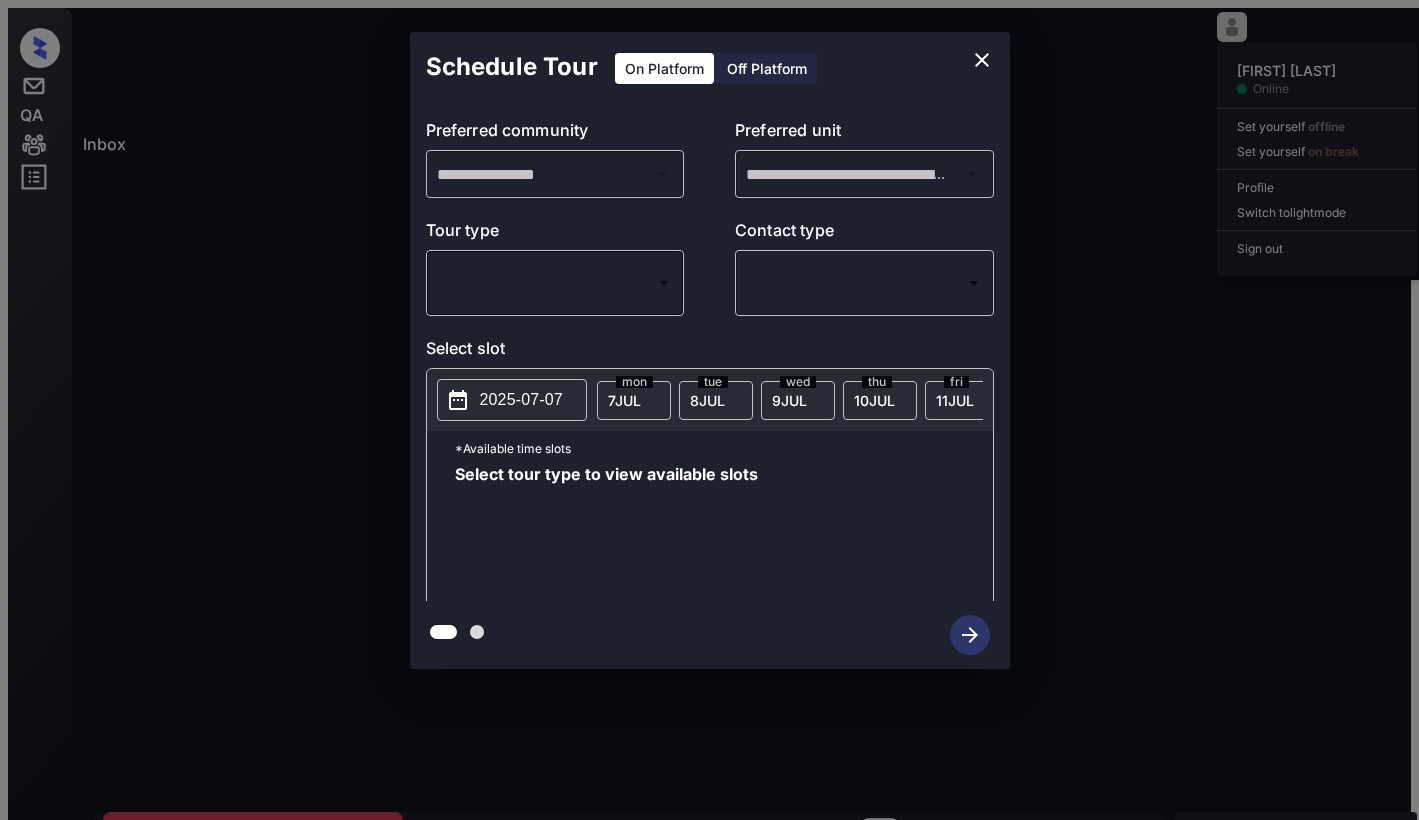 scroll, scrollTop: 0, scrollLeft: 0, axis: both 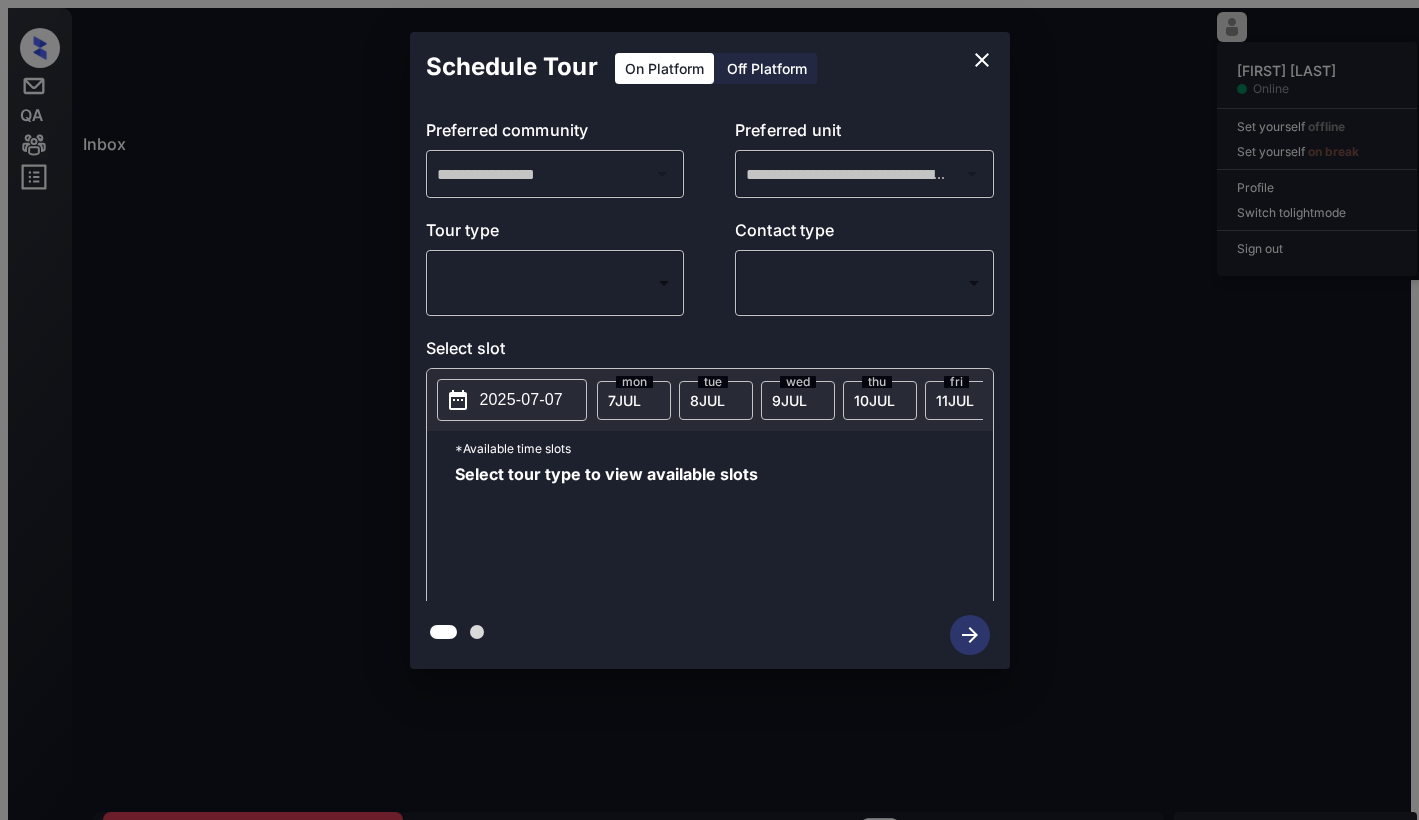 click on "Inbox Dominic Ceralde Online Set yourself   offline Set yourself   on break Profile Switch to  light  mode Sign out Contacted Jul-07 10:22 pm   Colin Hoggatt Griffis Bellto...  (Griffis Reside...) Contacted Lost Lead Sentiment: Angry Upon sliding the acknowledgement:  Lead will move to lost stage. * ​ SMS and call option will be set to opt out. AFM will be turned off for the lead. Kelsey New Message Zuma Lead transferred to leasing agent: kelsey Jul 07, 2025 09:37 pm  Sync'd w  knock Z New Message Agent Lead created via webhook in Inbound stage. Jul 07, 2025 09:37 pm A New Message Agent AFM Request sent to Kelsey. Jul 07, 2025 09:37 pm A New Message Agent Notes Note: Structured Note:
Move In Date: 2025-08-01
Jul 07, 2025 09:37 pm A New Message Kelsey Hi Colin, this is Kelsey reaching out because I saw you submitted an inquiry for Griffis Belltown. Would you like to schedule a tour or know any additional information? Also, please confirm that this is the best method to contact you. Jul 07, 2025 09:37 pm" at bounding box center [709, 497] 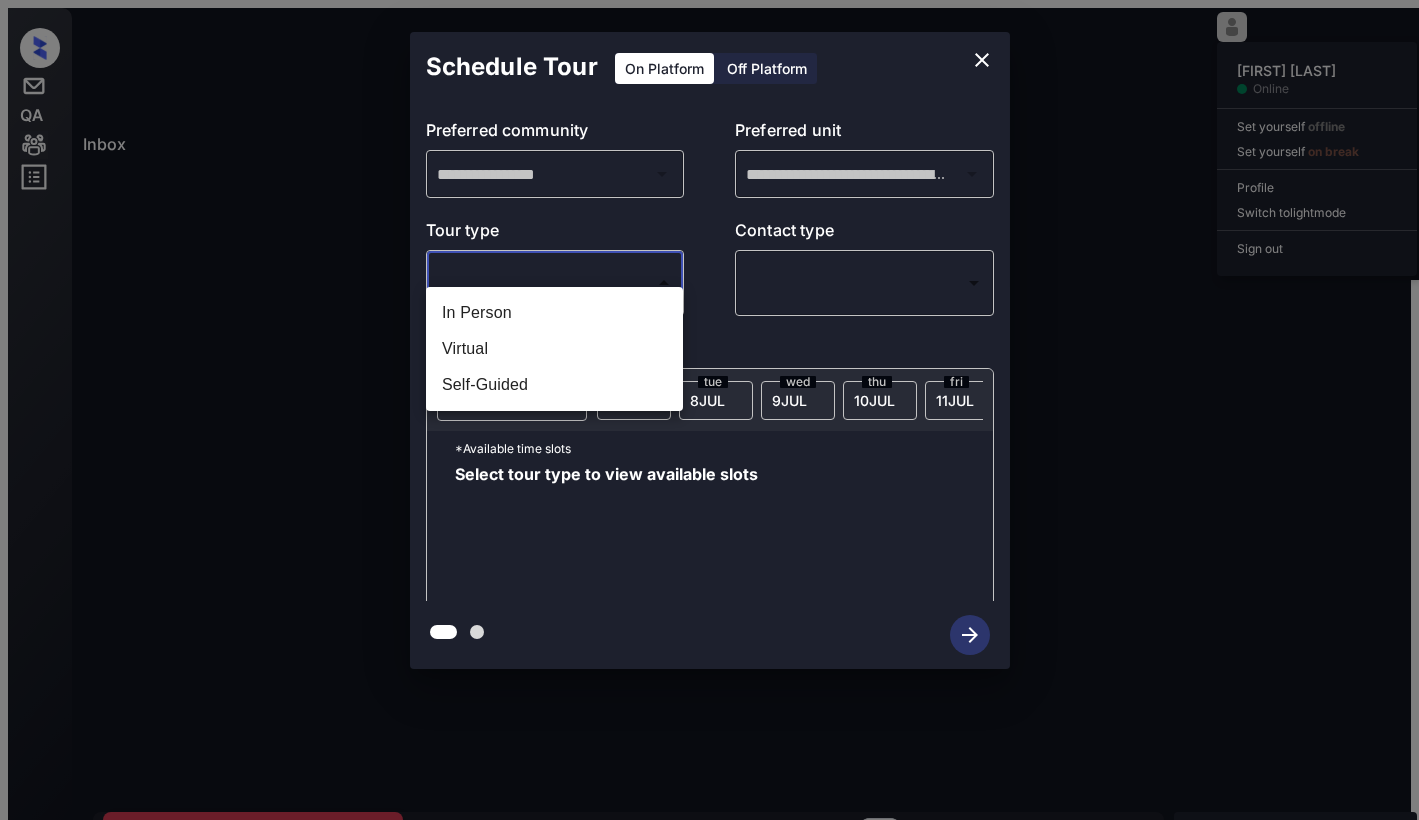 click on "Virtual" at bounding box center [554, 349] 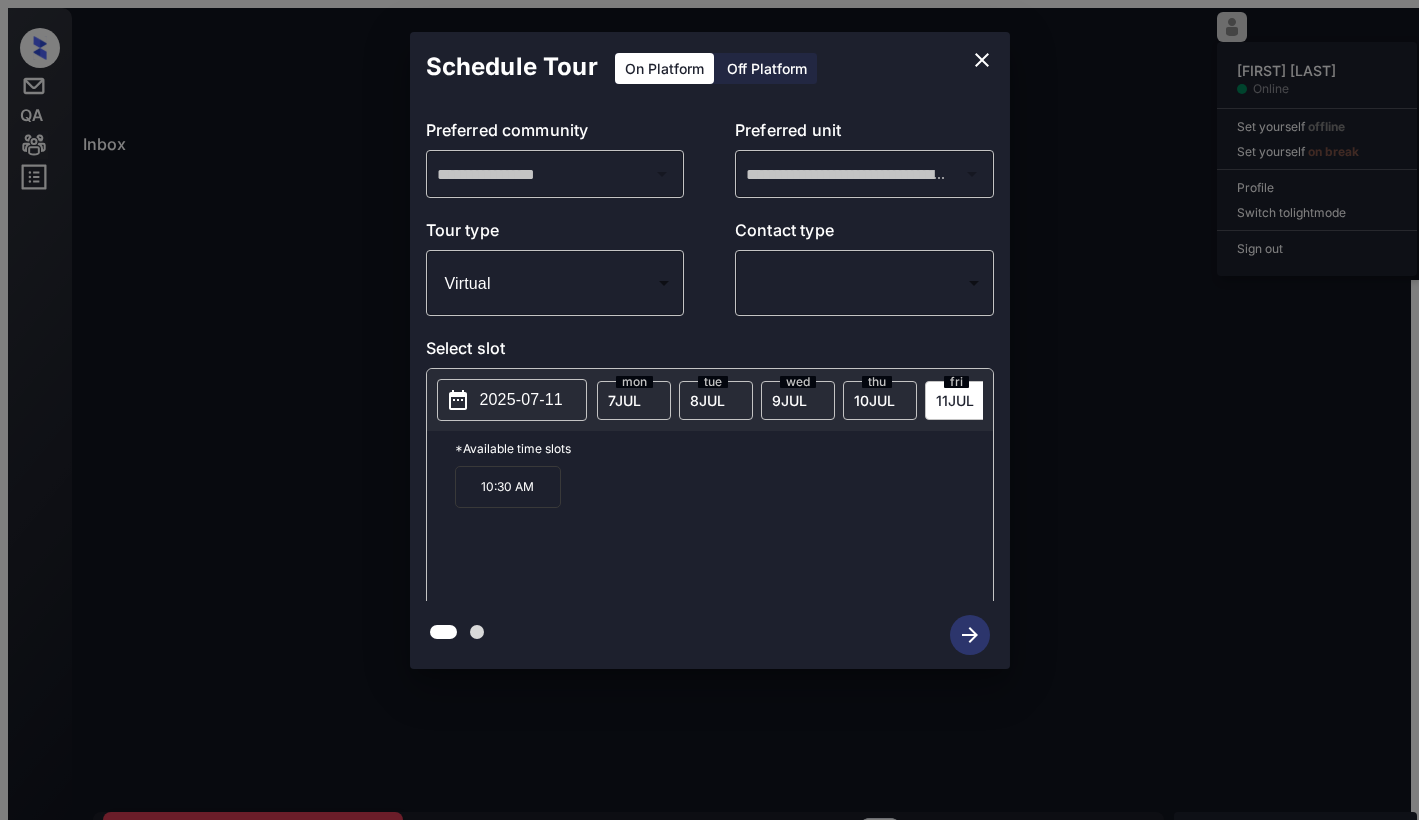 click on "2025-07-11" at bounding box center [521, 400] 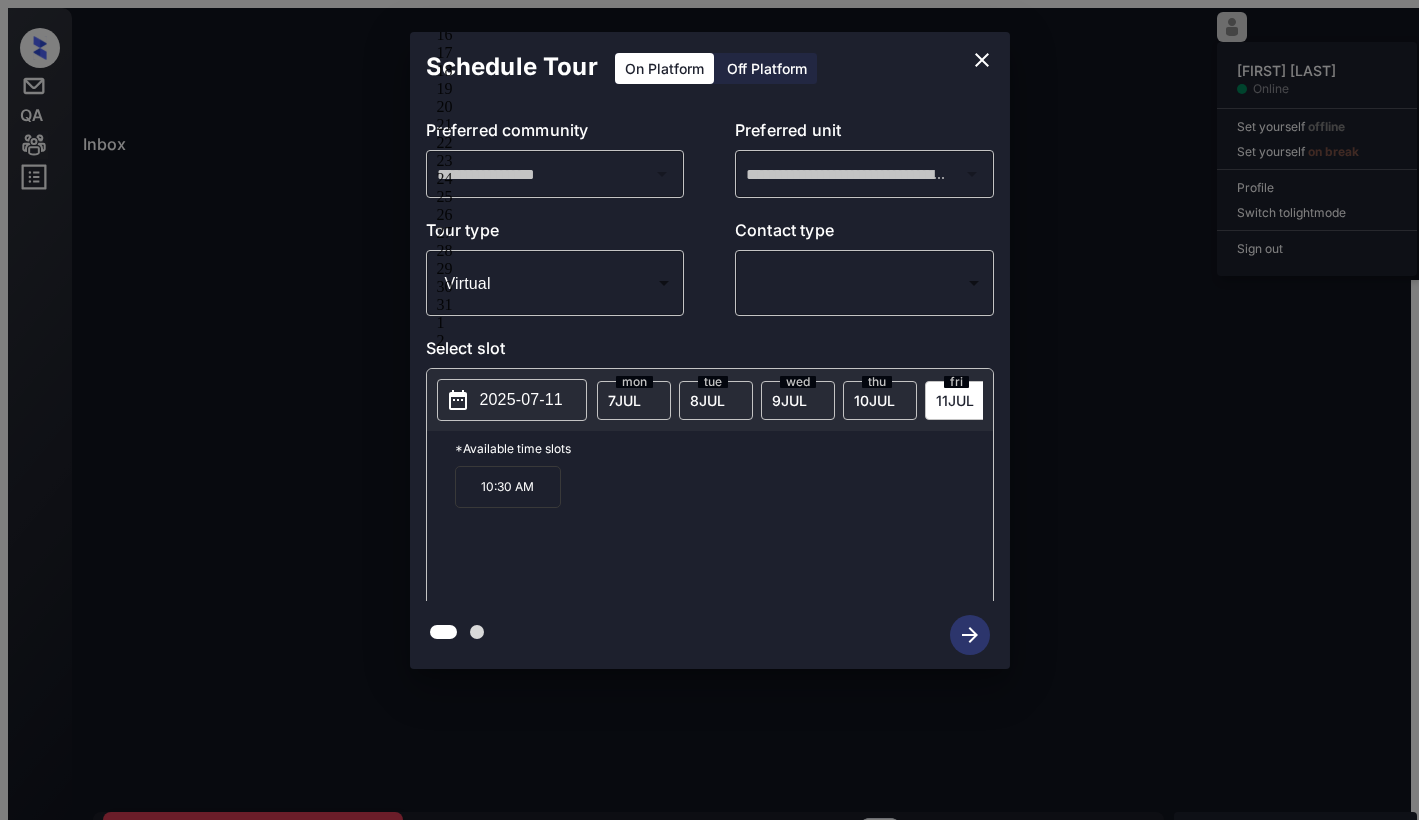type 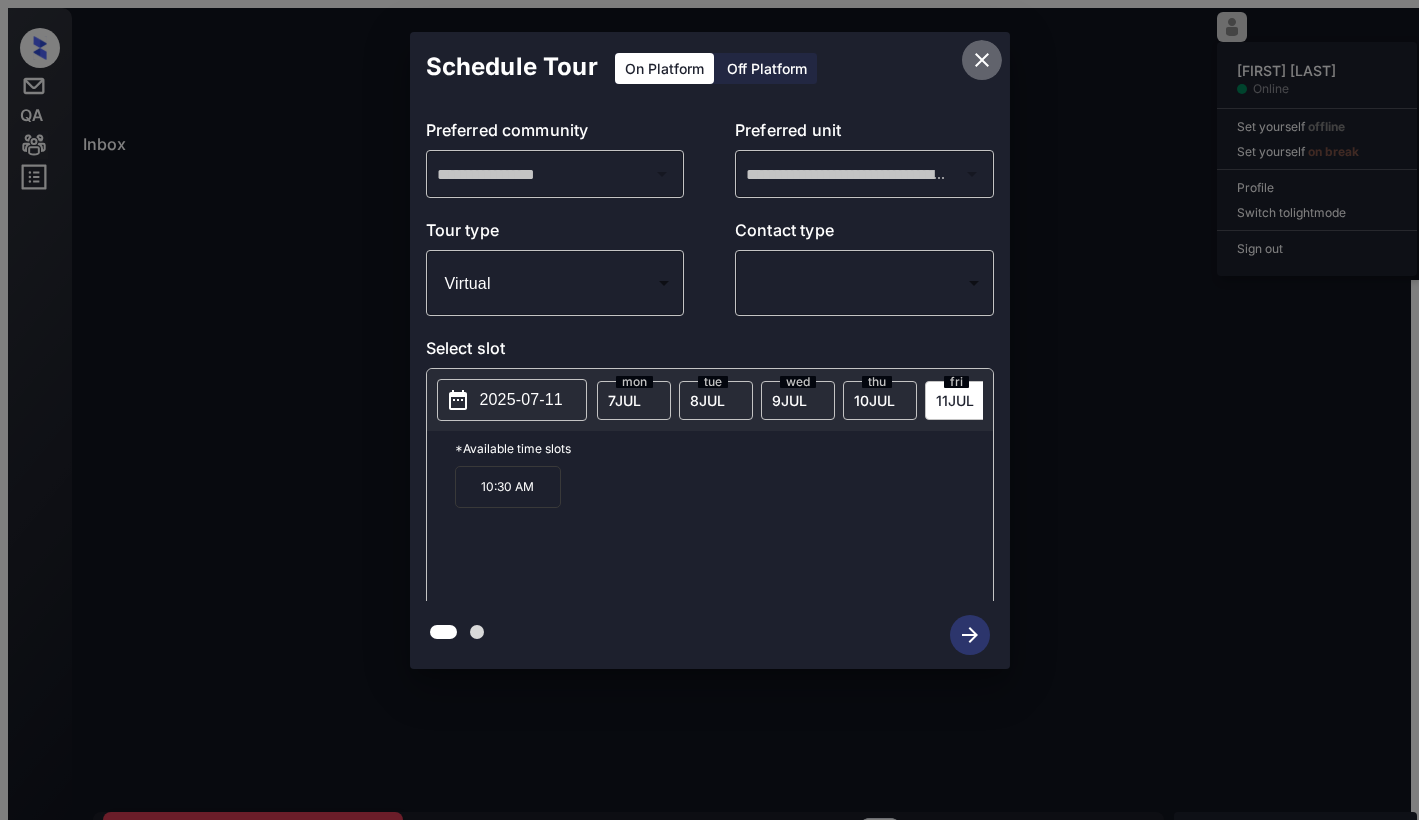 click at bounding box center (982, 60) 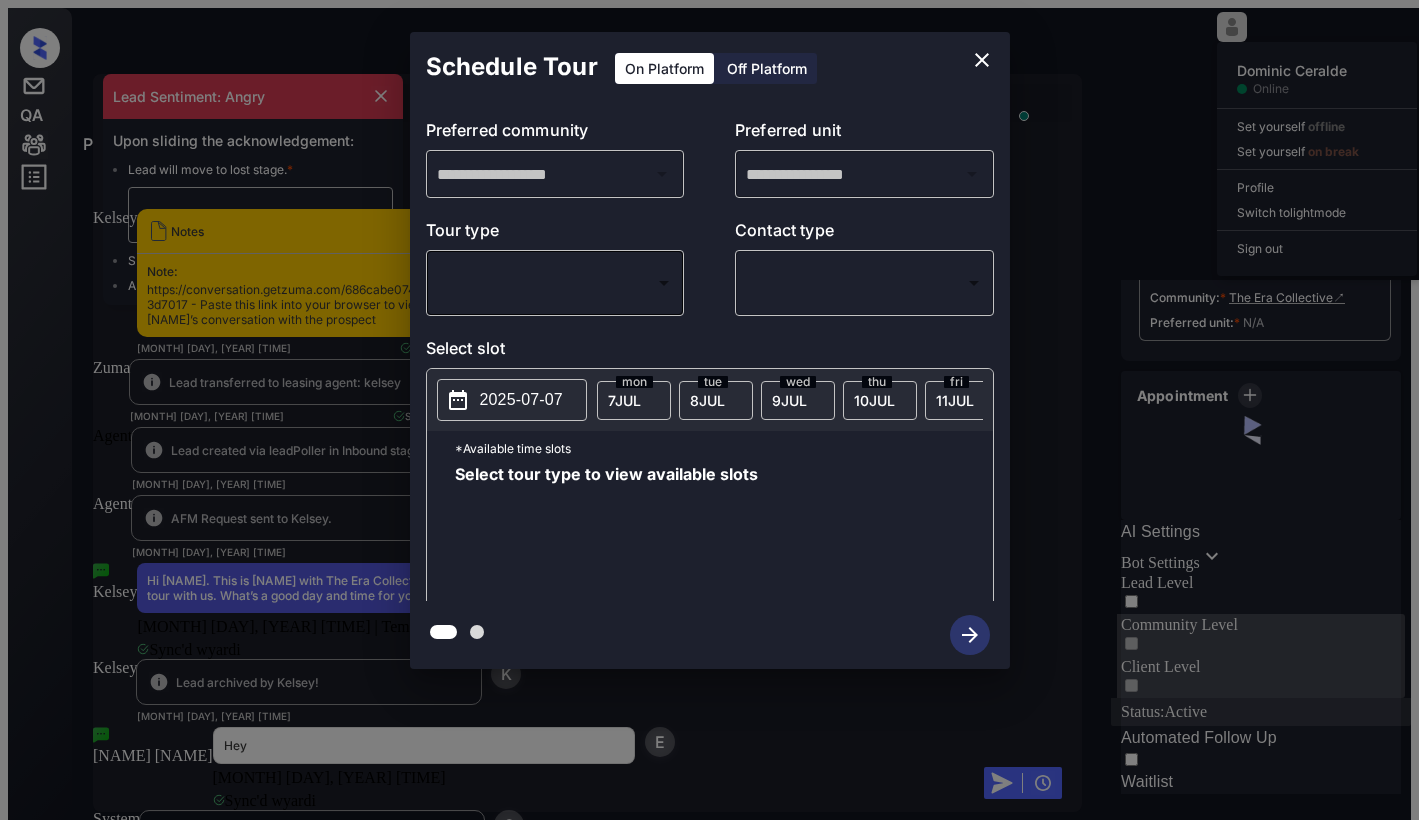 scroll, scrollTop: 0, scrollLeft: 0, axis: both 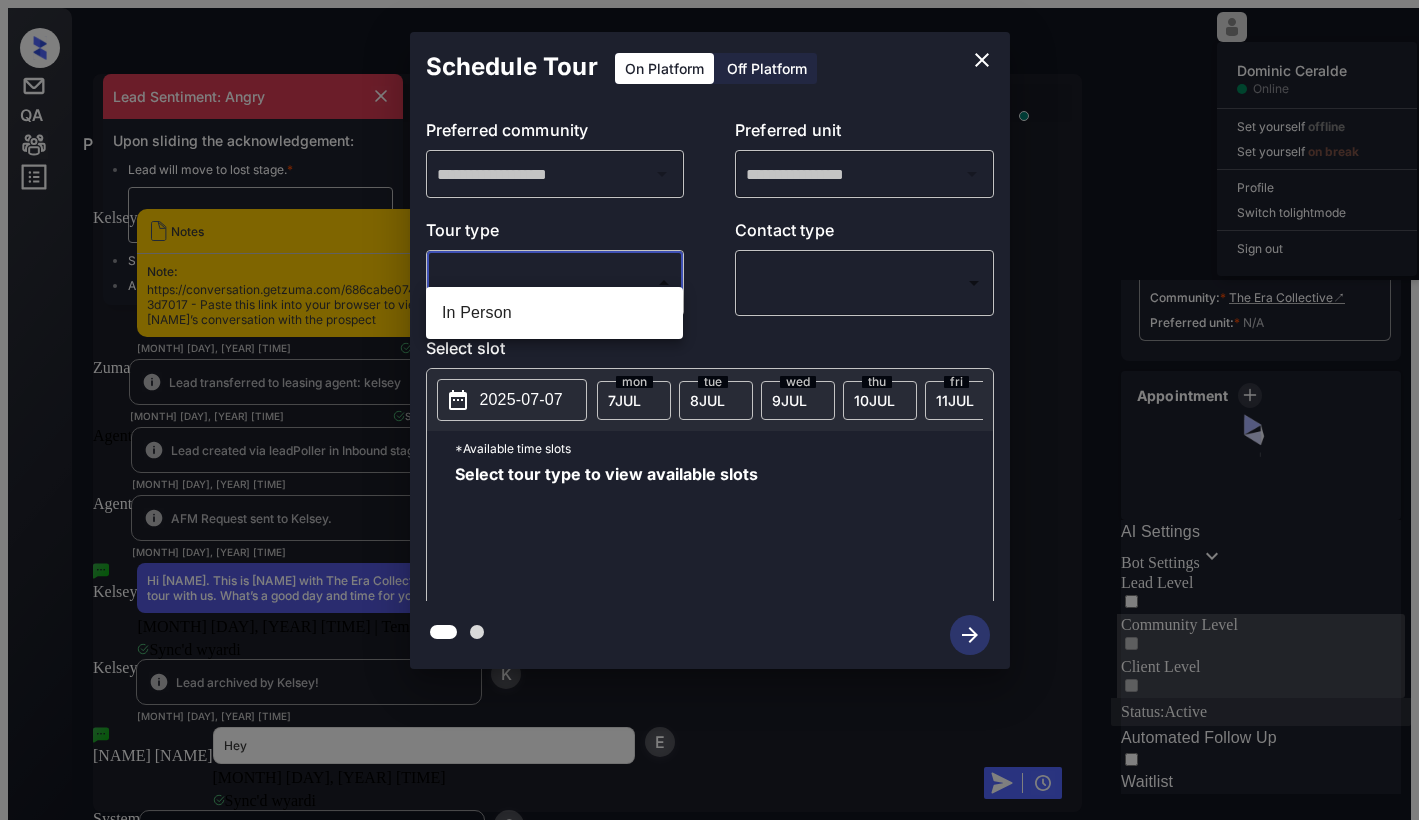 click on "Property [FIRST] [LAST] Online Set yourself   offline Set yourself   on break Profile Switch to  light  mode Sign out Contacted Lost Lead Sentiment: Angry Upon sliding the acknowledgement:  Lead will move to lost stage. * ​ SMS and call option will be set to opt out. AFM will be turned off for the lead. [FIRST] New Message [FIRST] Notes Note: https://conversation.getzuma.com/686cabe0743277a6413d7017 - Paste this link into your browser to view [FIRST]’s conversation with the prospect [MONTH] [DAY], [YEAR] [HOUR]:[MINUTE] [AM/PM]  Sync'd w  yardi K New Message Zuma Lead transferred to leasing agent: [FIRST] [MONTH] [DAY], [YEAR] [HOUR]:[MINUTE] [AM/PM]  Sync'd w  yardi Z New Message Agent Lead created via leadPoller in Inbound stage. [MONTH] [DAY], [YEAR] [HOUR]:[MINUTE] [AM/PM] A New Message Agent AFM Request sent to [FIRST]. [MONTH] [DAY], [YEAR] [HOUR]:[MINUTE] [AM/PM] A New Message [FIRST] Hi [NAME]. This is [FIRST] with The Era Collective. We’d love to have you come tour with us. What’s a good day and time for you? [MONTH] [DAY], [YEAR] [HOUR]:[MINUTE]   | TemplateAFMSms  Sync'd w  yardi K New Message [FIRST] K Hey" at bounding box center [709, 497] 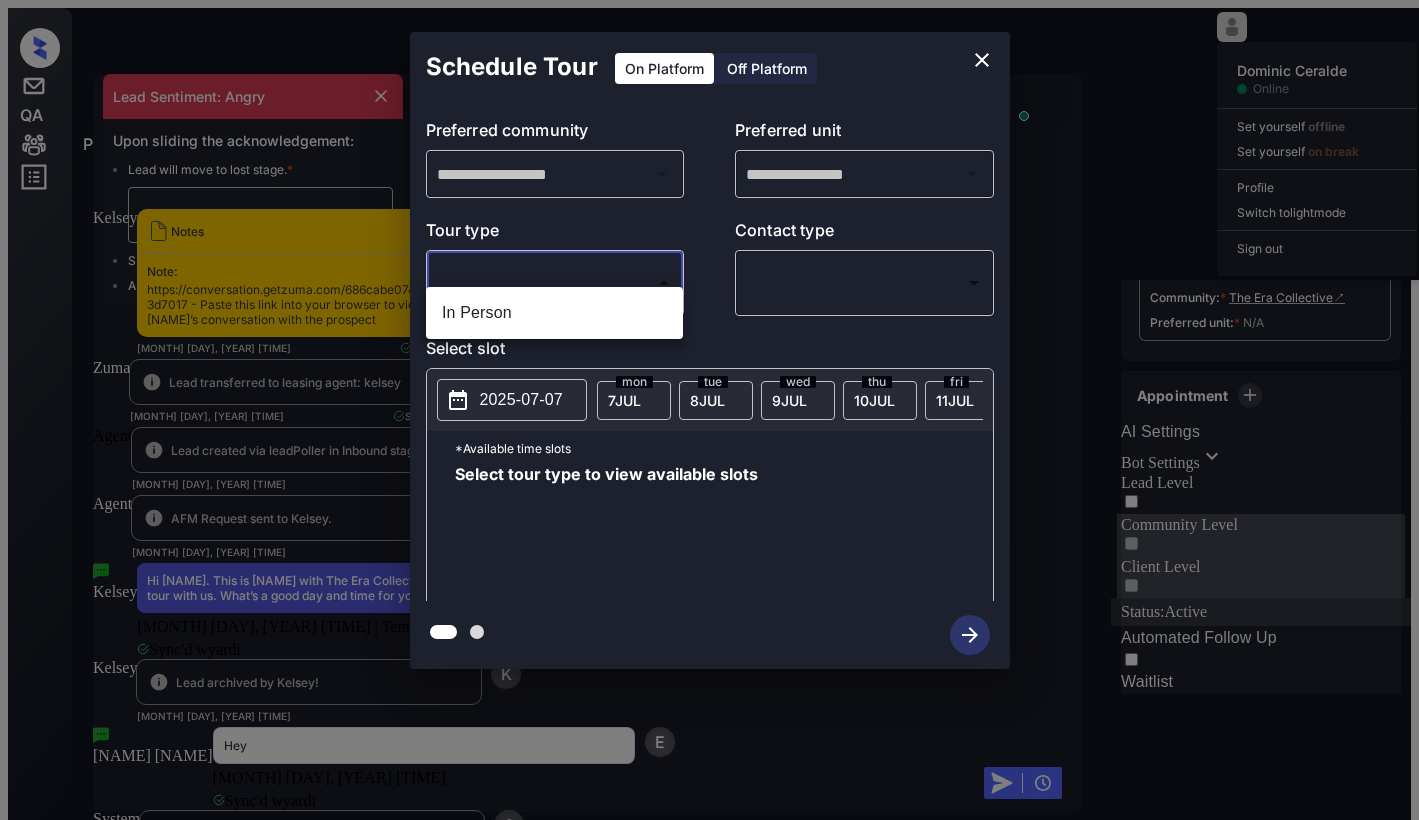 click at bounding box center [709, 410] 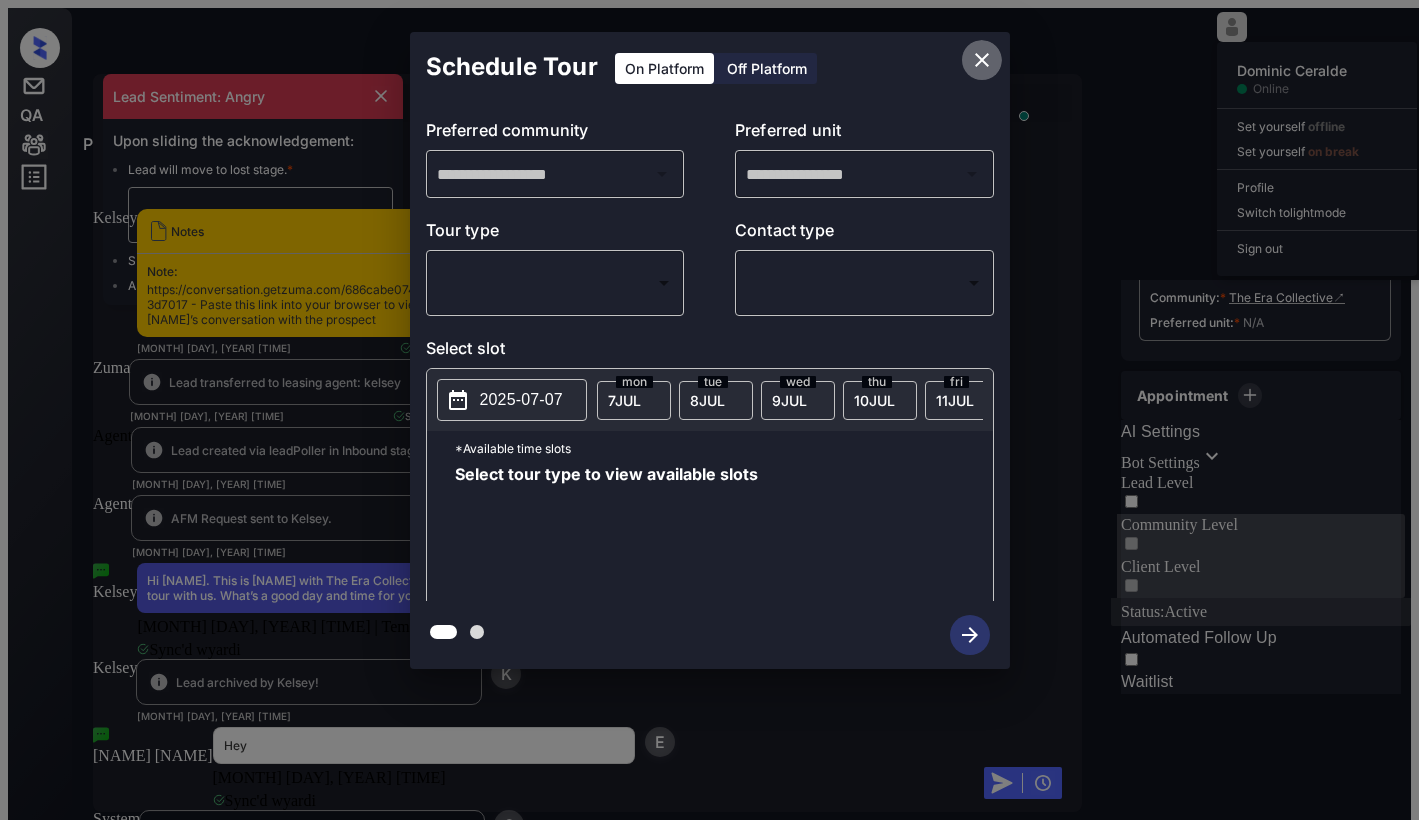 click at bounding box center (982, 60) 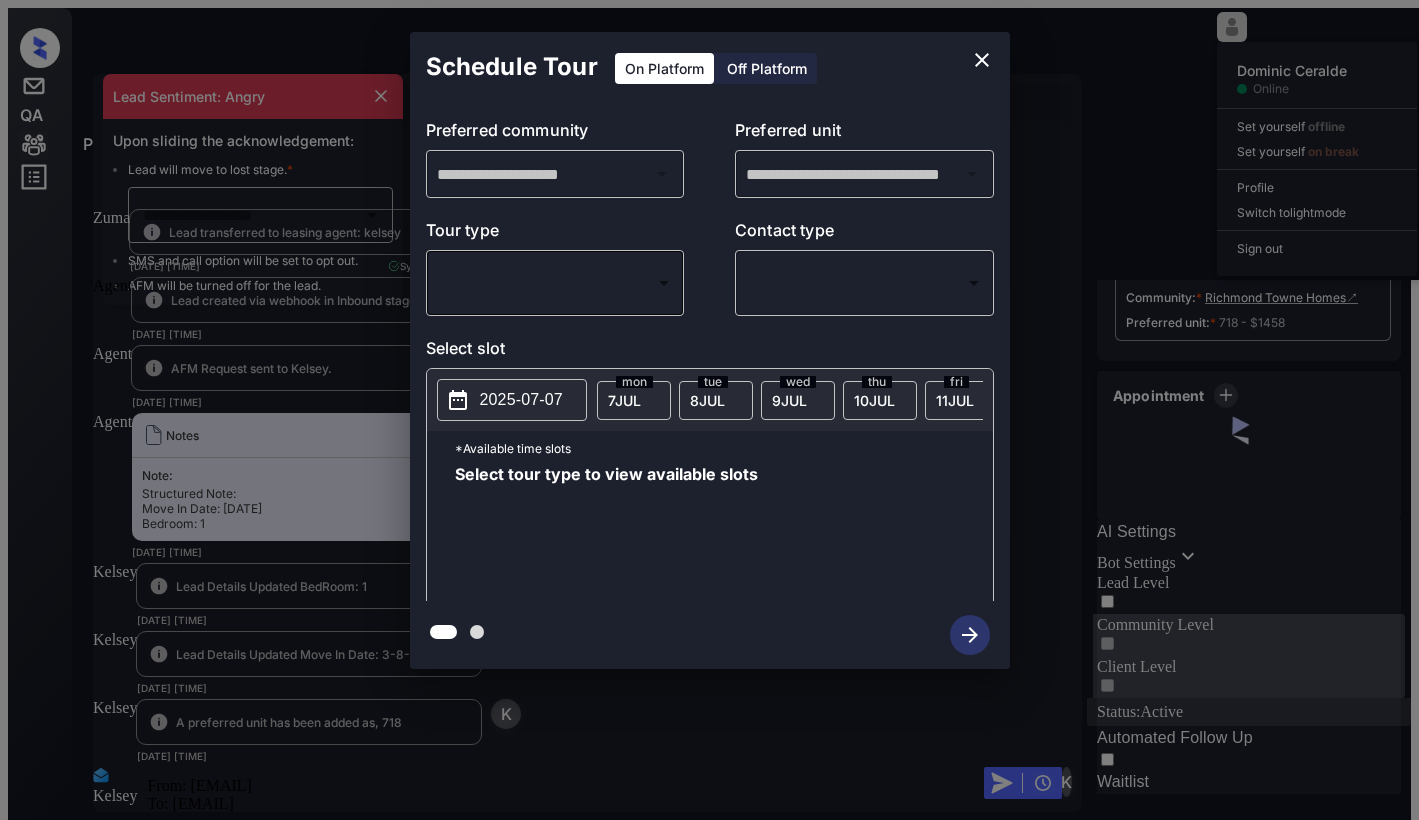 scroll, scrollTop: 0, scrollLeft: 0, axis: both 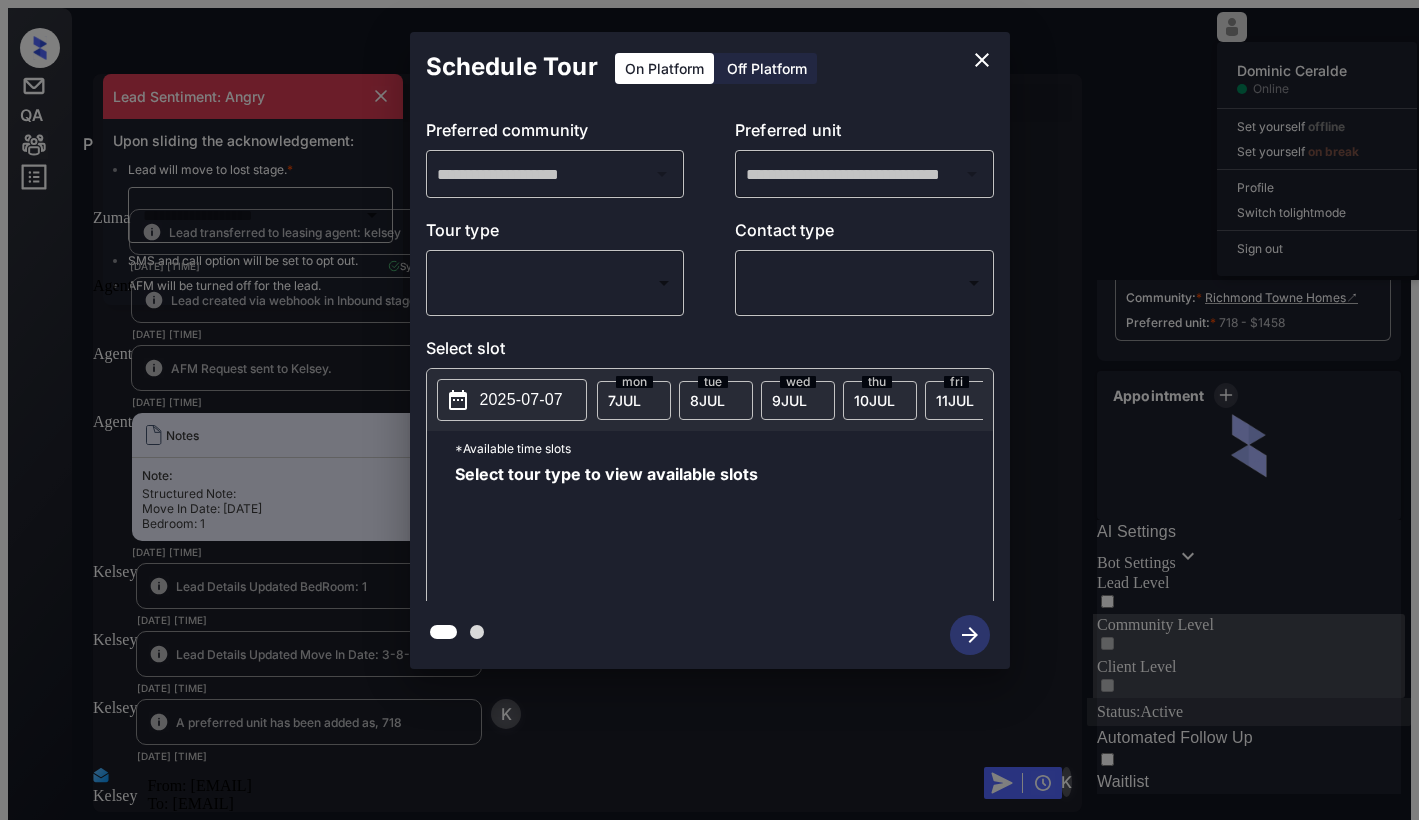 click on "Property Dominic Ceralde Online Set yourself   offline Set yourself   on break Profile Switch to  light  mode Sign out Contacted Lost Lead Sentiment: Angry Upon sliding the acknowledgement:  Lead will move to lost stage. * ​ SMS and call option will be set to opt out. AFM will be turned off for the lead. Kelsey New Message Zuma Lead transferred to leasing agent: kelsey Jul 07, 2025 10:07 pm  Sync'd w  knock Z New Message Agent Lead created via webhook in Inbound stage. Jul 07, 2025 10:07 pm A New Message Agent AFM Request sent to Kelsey. Jul 07, 2025 10:07 pm A New Message Agent Notes Note: Structured Note:
Move In Date: 2025-08-03
Bedroom: 1
Jul 07, 2025 10:07 pm A New Message Kelsey Lead Details Updated
BedRoom: 1
Jul 07, 2025 10:07 pm K New Message Kelsey Lead Details Updated
Move In Date:  3-8-2025
Jul 07, 2025 10:07 pm K New Message Kelsey A preferred unit has been added as, 718 Jul 07, 2025 10:08 pm K New Message Kelsey From:   unitedapartmentgroup@communications.getzuma.com To:   Hi Esta," at bounding box center [709, 497] 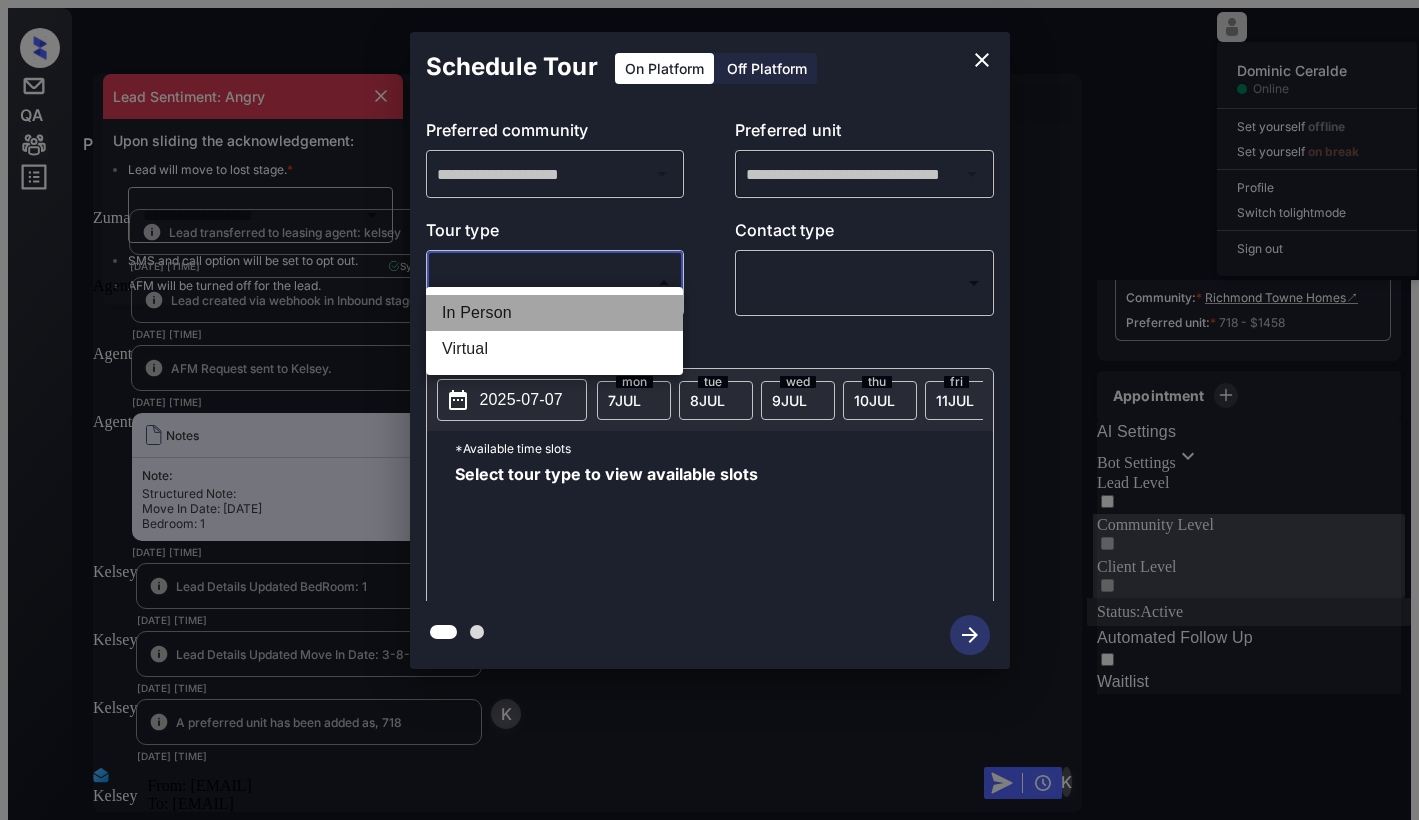 click on "In Person" at bounding box center [554, 313] 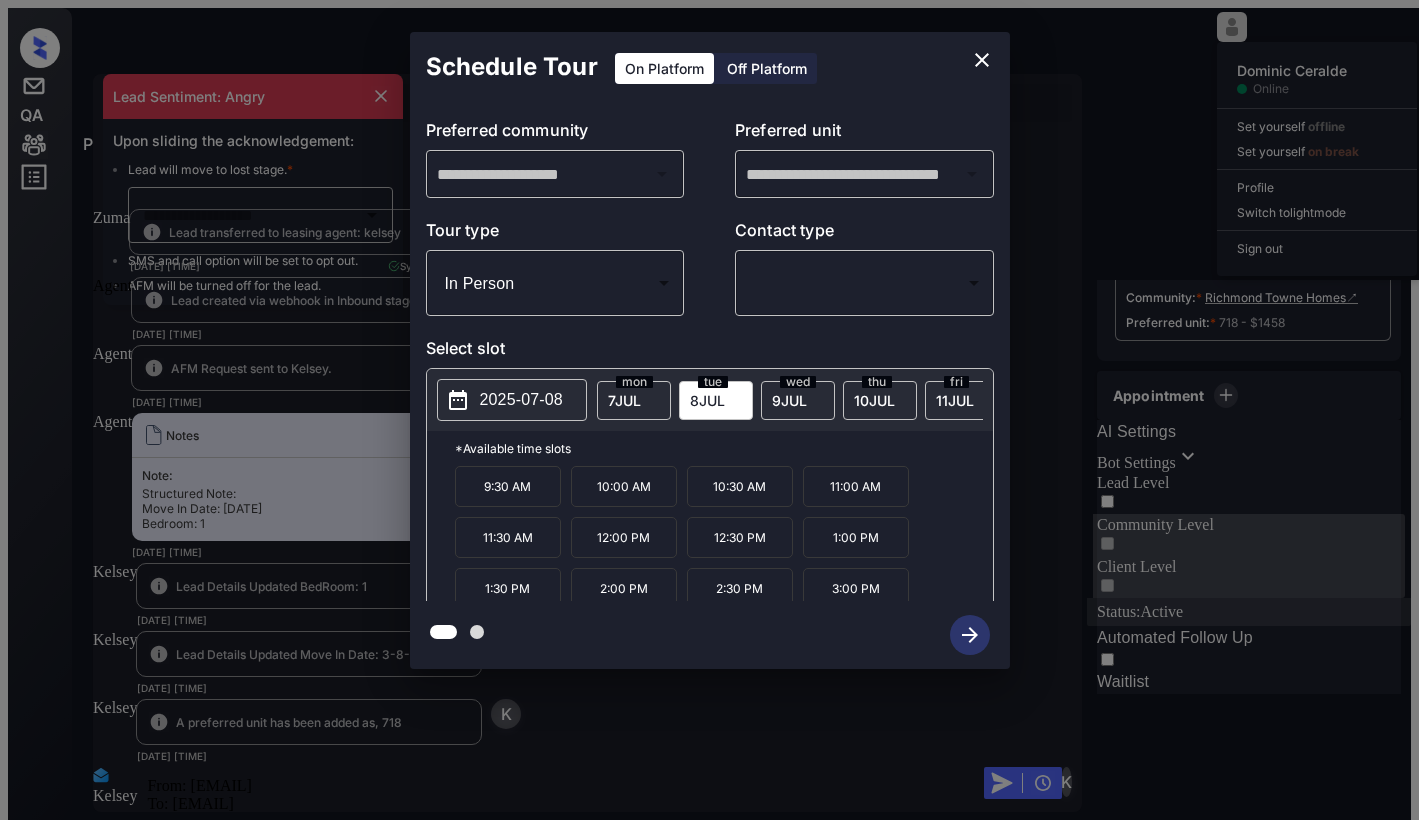 click on "2025-07-08" at bounding box center (521, 400) 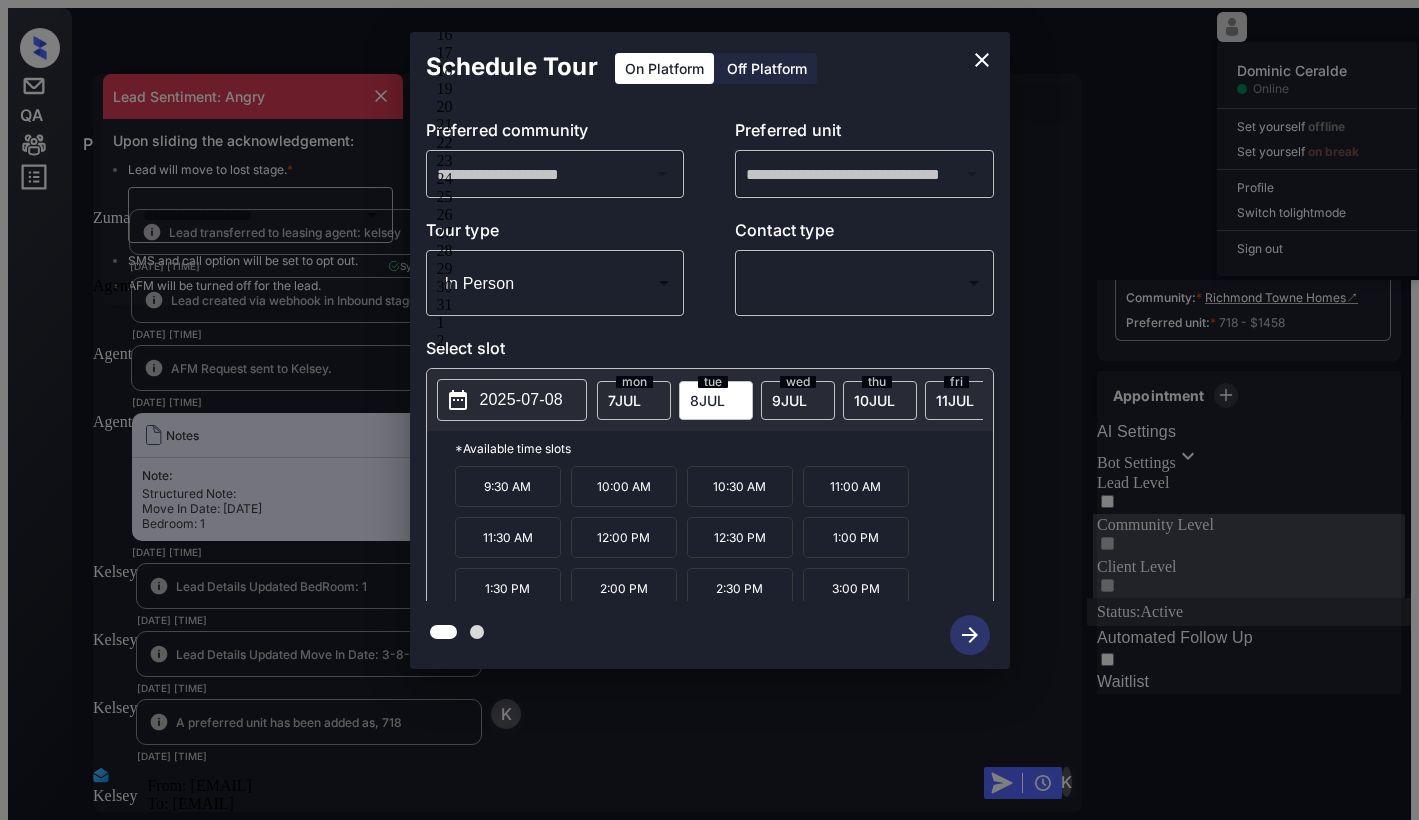 click at bounding box center (982, 60) 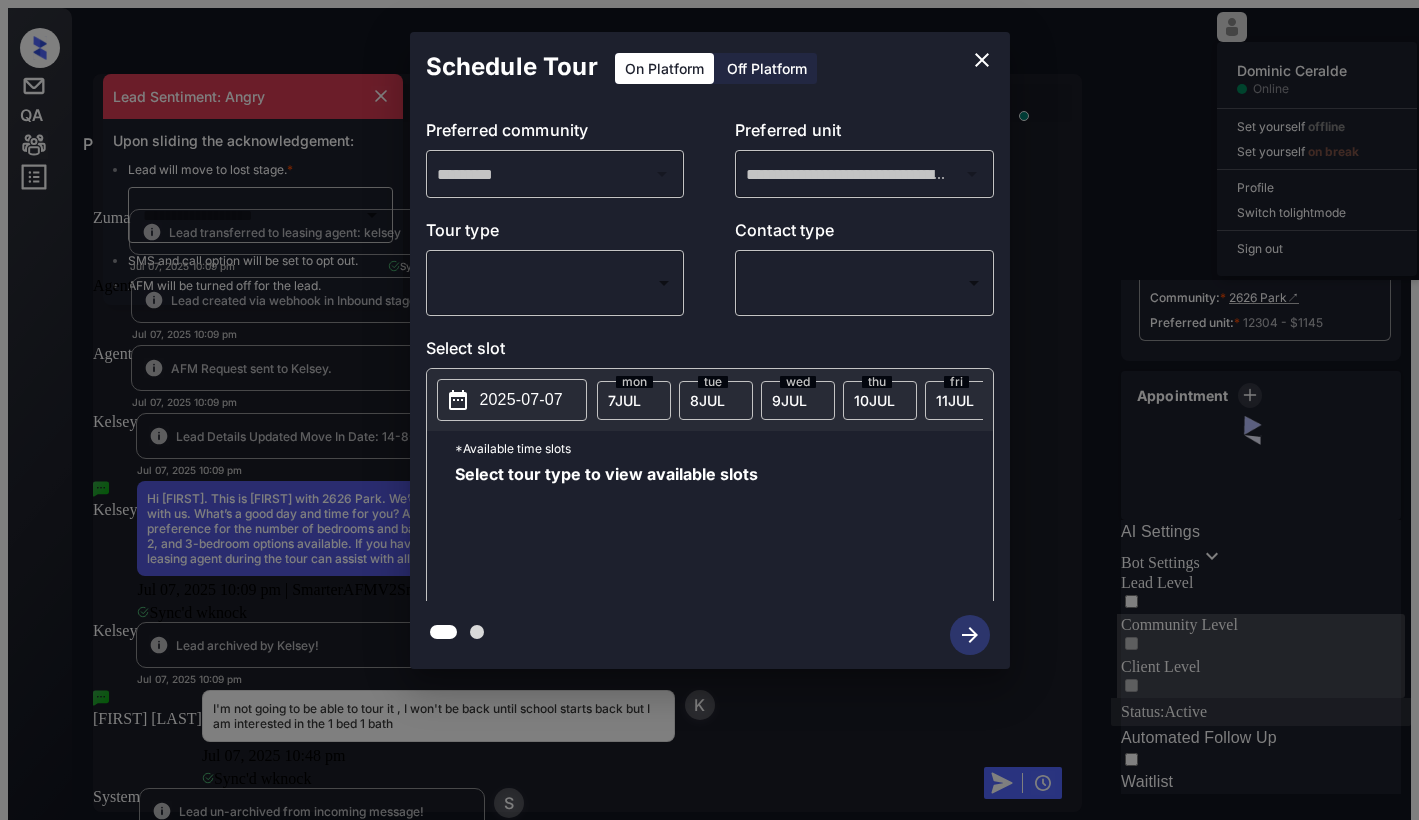 scroll, scrollTop: 0, scrollLeft: 0, axis: both 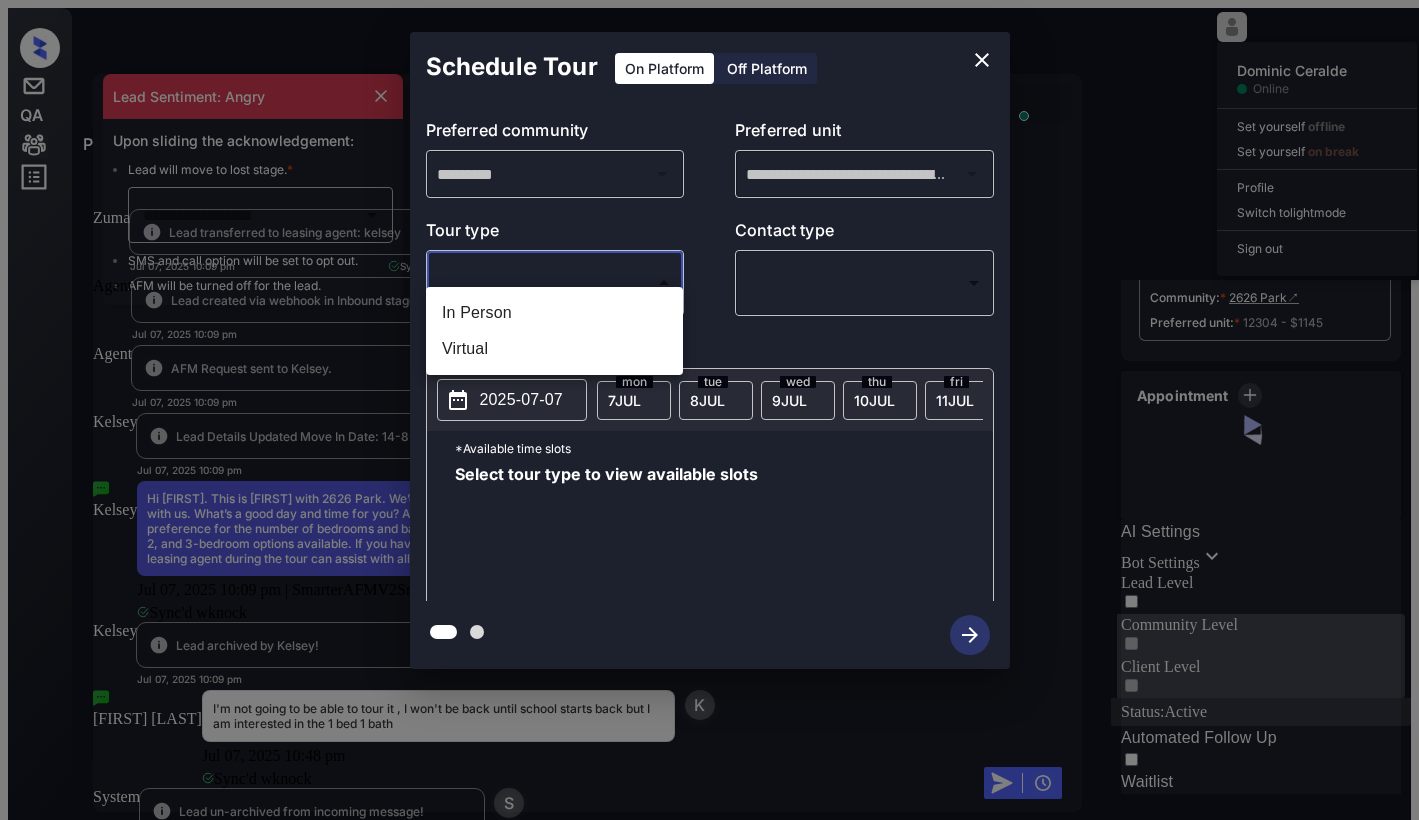 click on "Property [LAST] [LAST] Online Set yourself   offline Set yourself   on break Profile Switch to  light  mode Sign out Contacted Lost Lead Sentiment: Angry Upon sliding the acknowledgement:  Lead will move to lost stage. * ​ SMS and call option will be set to opt out. AFM will be turned off for the lead. [FIRST] New Message Zuma Lead transferred to leasing agent: [FIRST] [MONTH] [DAY], [YEAR] [HOUR]:[MINUTE] [AM/PM]  Sync'd w  knock Z New Message Agent Lead created via webhook in Inbound stage. [MONTH] [DAY], [YEAR] [HOUR]:[MINUTE] [AM/PM] A New Message Agent AFM Request sent to [FIRST]. [MONTH] [DAY], [YEAR] [HOUR]:[MINUTE] [AM/PM] A New Message [FIRST] Lead Details Updated
Move In Date:  14-[MONTH]-2025
[MONTH] [DAY], [YEAR] [HOUR]:[MINUTE] [AM/PM] K New Message [FIRST] [MONTH] [DAY], [YEAR] [HOUR]:[MINUTE] [AM/PM]   | SmarterAFMV2Sms  Sync'd w  knock K New Message [FIRST] Lead archived by [FIRST]! [MONTH] [DAY], [YEAR] [HOUR]:[MINUTE] [AM/PM] K New Message [FIRST] [LAST] I'm not going to be able to tour it , I won't be back until school starts back but I am interested in the 1 bed 1 bath  [MONTH] [DAY], [YEAR] [HOUR]:[MINUTE] [AM/PM]    Sync'd w  knock K New Message System S K" at bounding box center (709, 497) 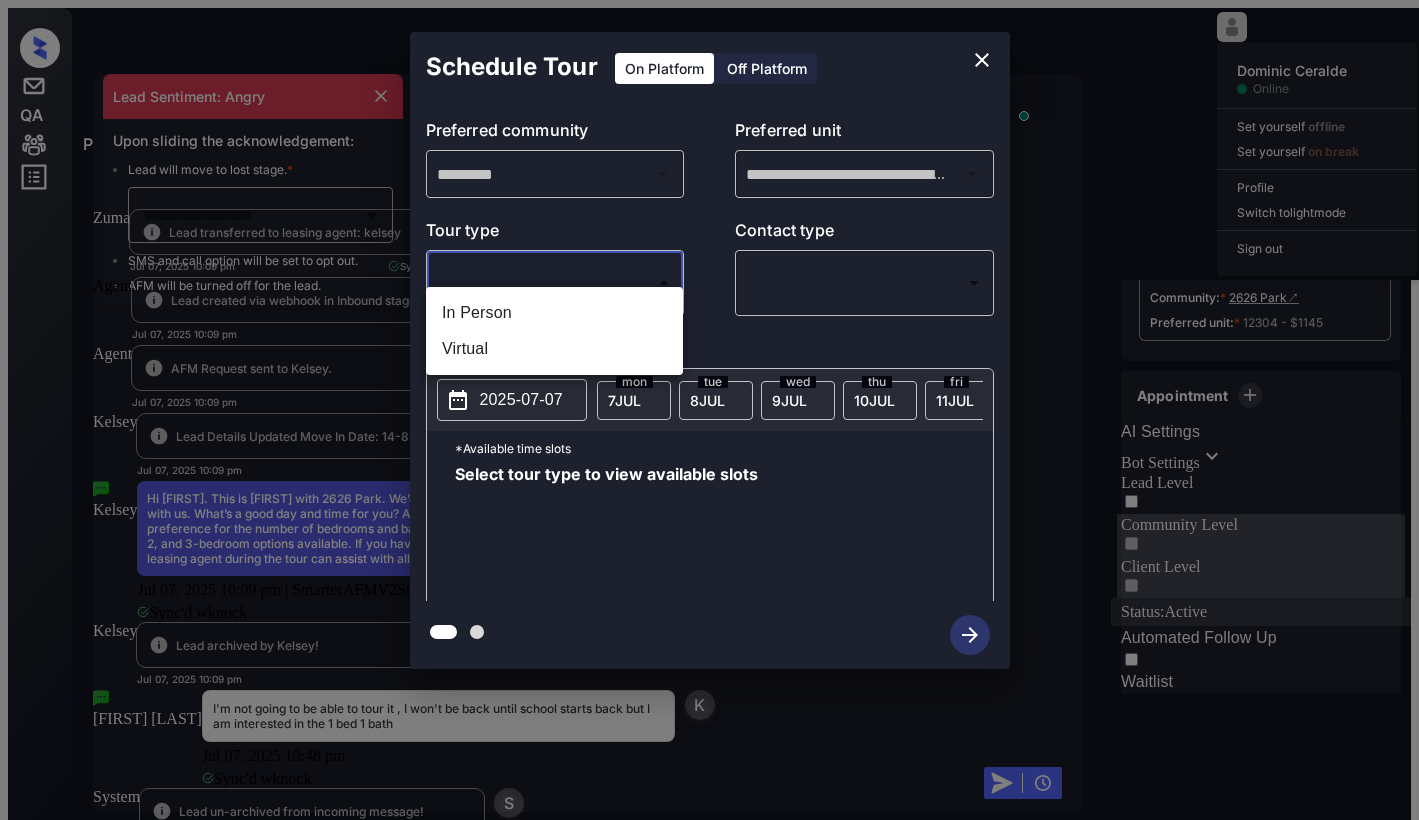 click at bounding box center (709, 410) 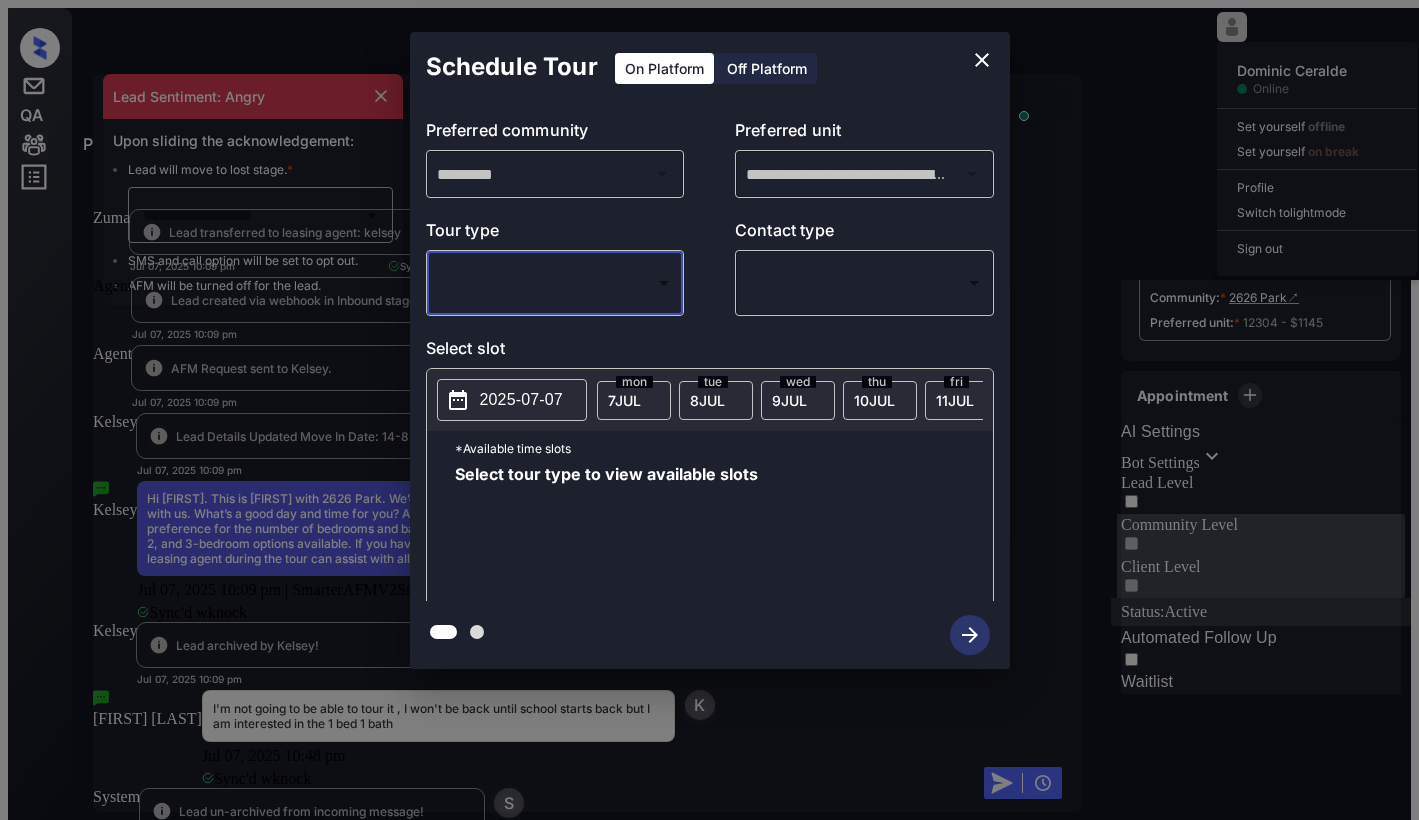 click at bounding box center (982, 60) 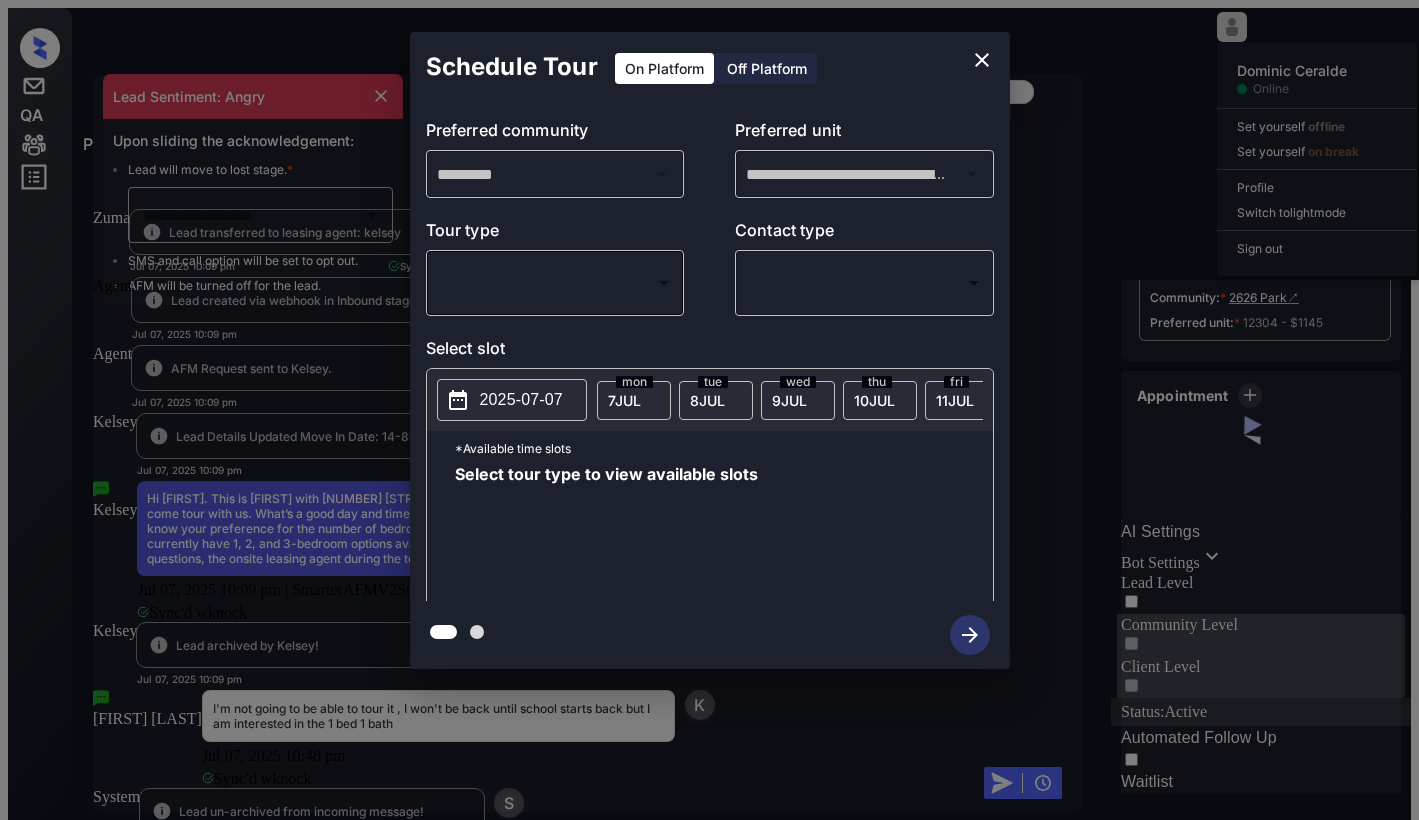 scroll, scrollTop: 0, scrollLeft: 0, axis: both 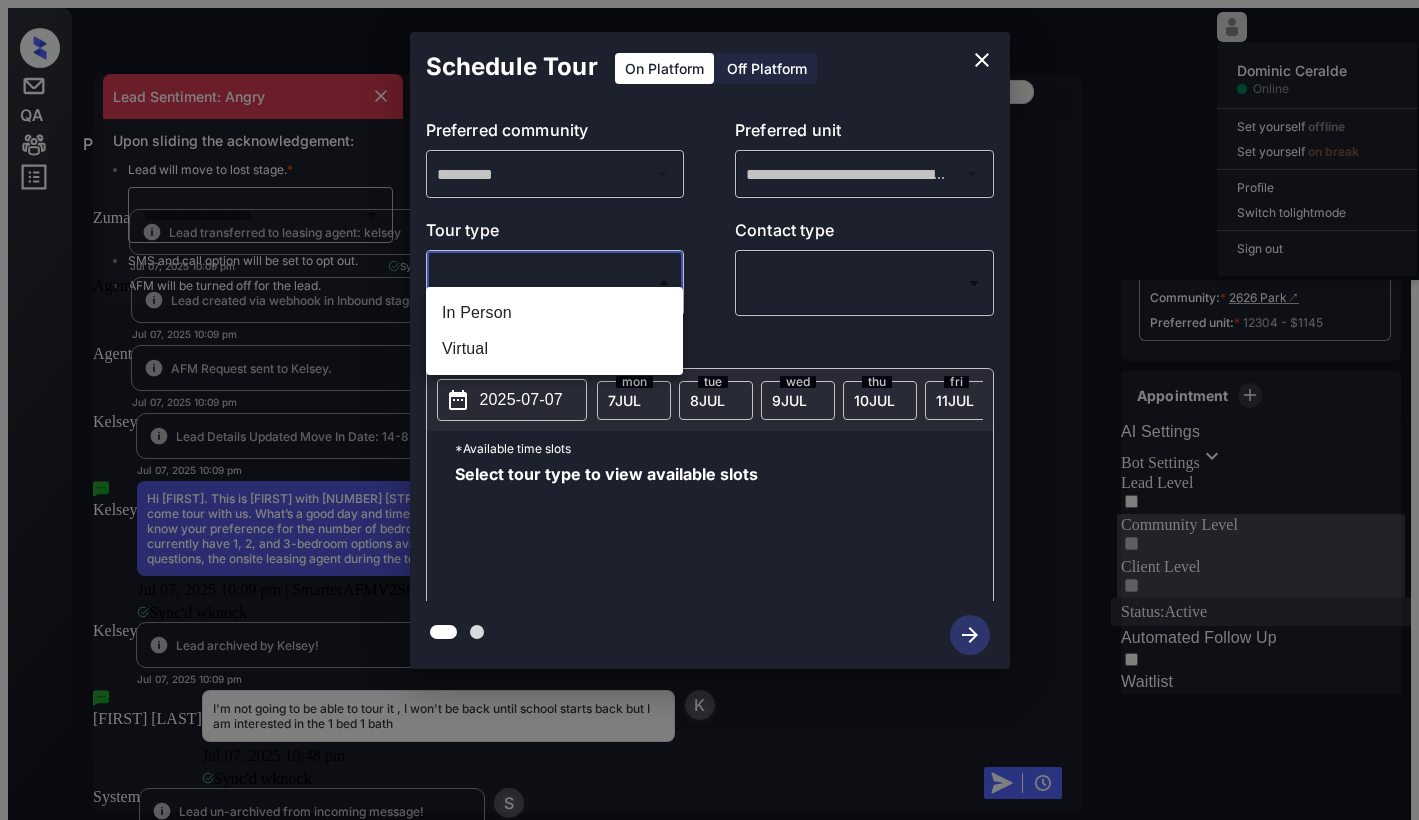 click on "Property Dominic Ceralde Online Set yourself   offline Set yourself   on break Profile Switch to  light  mode Sign out Contacted Lost Lead Sentiment: Angry Upon sliding the acknowledgement:  Lead will move to lost stage. * ​ SMS and call option will be set to opt out. AFM will be turned off for the lead. Kelsey New Message Zuma Lead transferred to leasing agent: kelsey Jul 07, 2025 10:09 pm  Sync'd w  knock Z New Message Agent Lead created via webhook in Inbound stage. Jul 07, 2025 10:09 pm A New Message Agent AFM Request sent to Kelsey. Jul 07, 2025 10:09 pm A New Message Kelsey Lead Details Updated
Move In Date:  14-8-2025
Jul 07, 2025 10:09 pm K New Message Kelsey Jul 07, 2025 10:09 pm   | SmarterAFMV2Sms  Sync'd w  knock K New Message Kelsey Lead archived by Kelsey! Jul 07, 2025 10:09 pm K New Message Keondra Gadson I'm not going to be able to tour it , I won't be back until school starts back but I am interested in the 1 bed 1 bath  Jul 07, 2025 10:48 pm    Sync'd w  knock K New Message System S K" at bounding box center [709, 497] 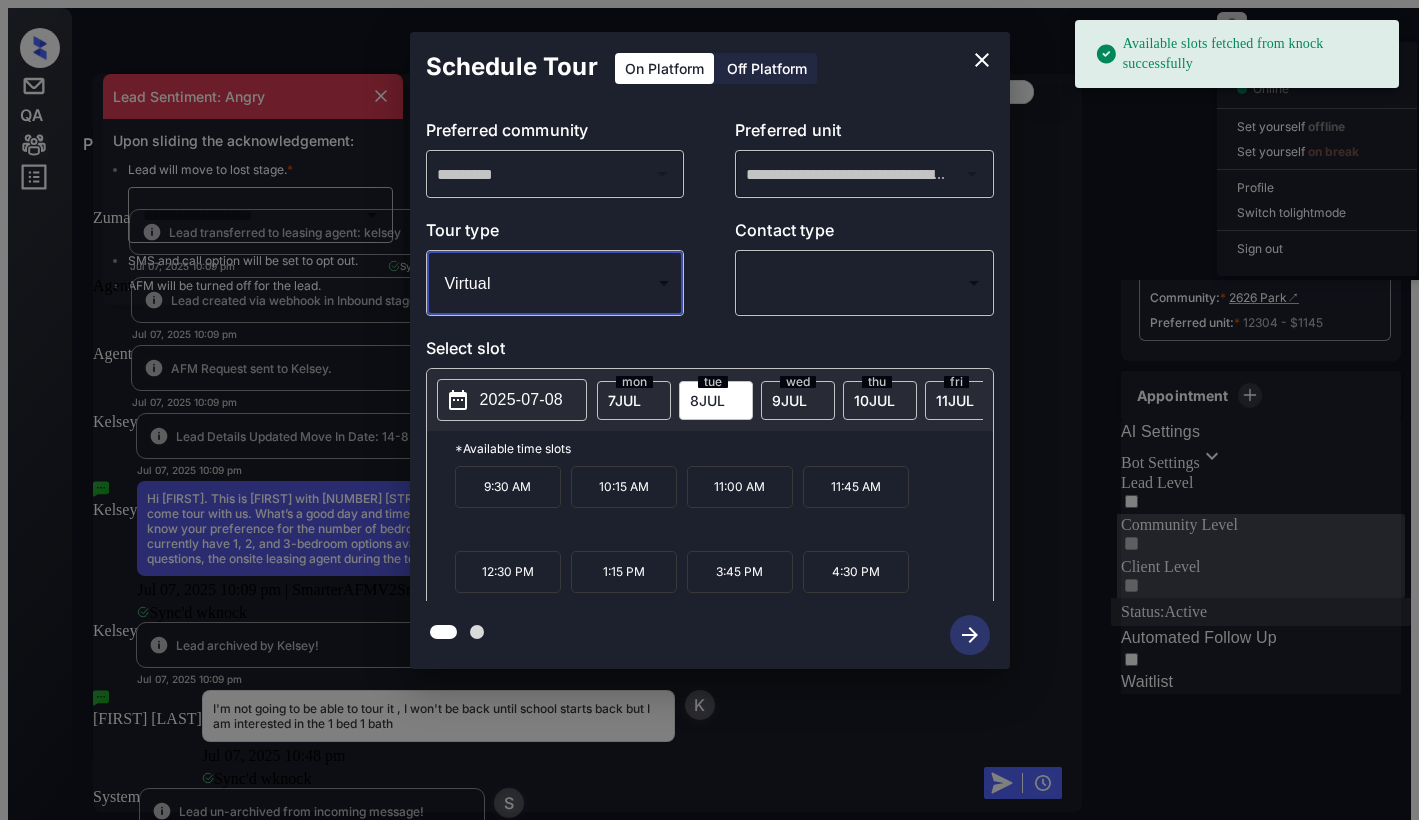 click on "2025-07-08" at bounding box center (521, 400) 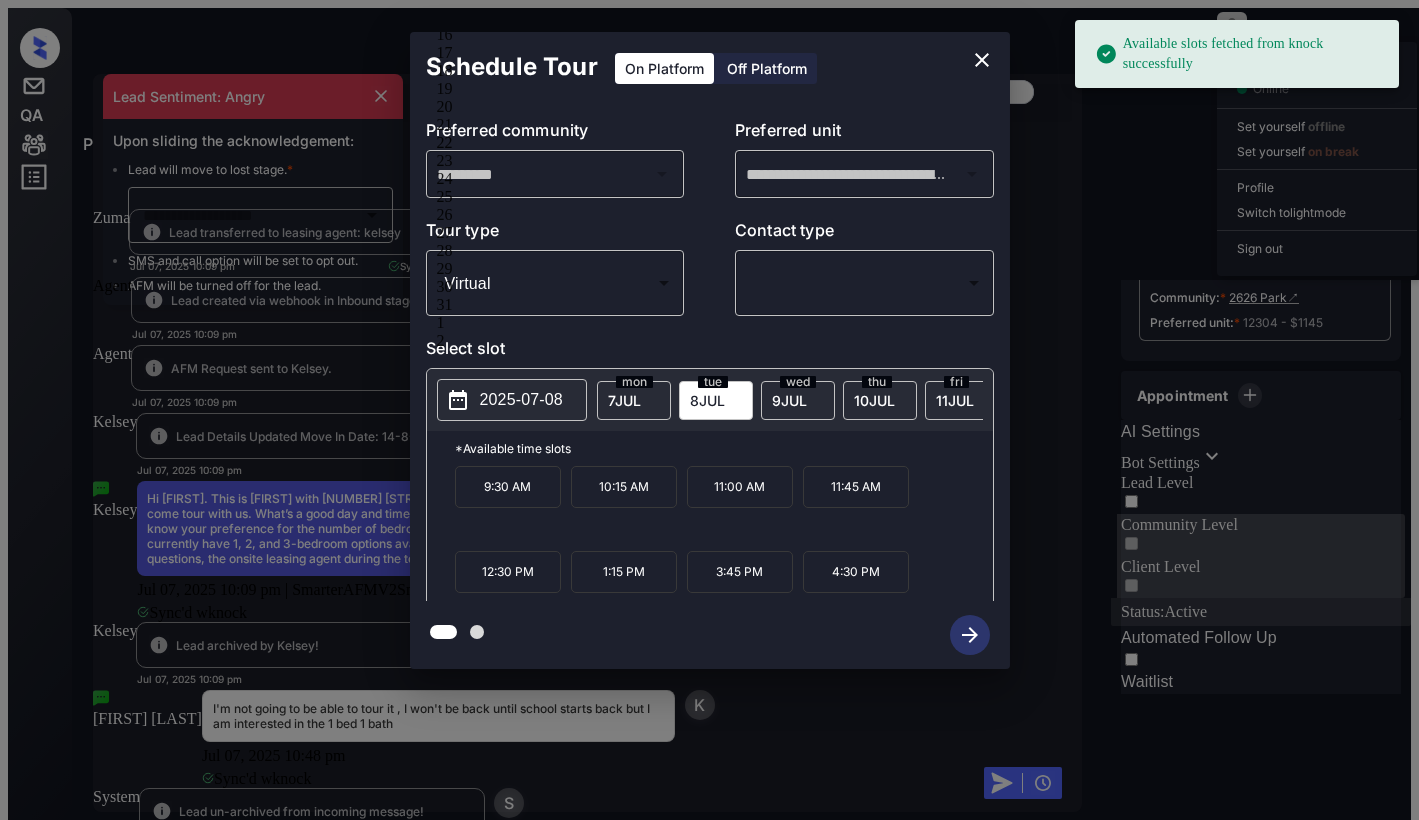 click at bounding box center [982, 60] 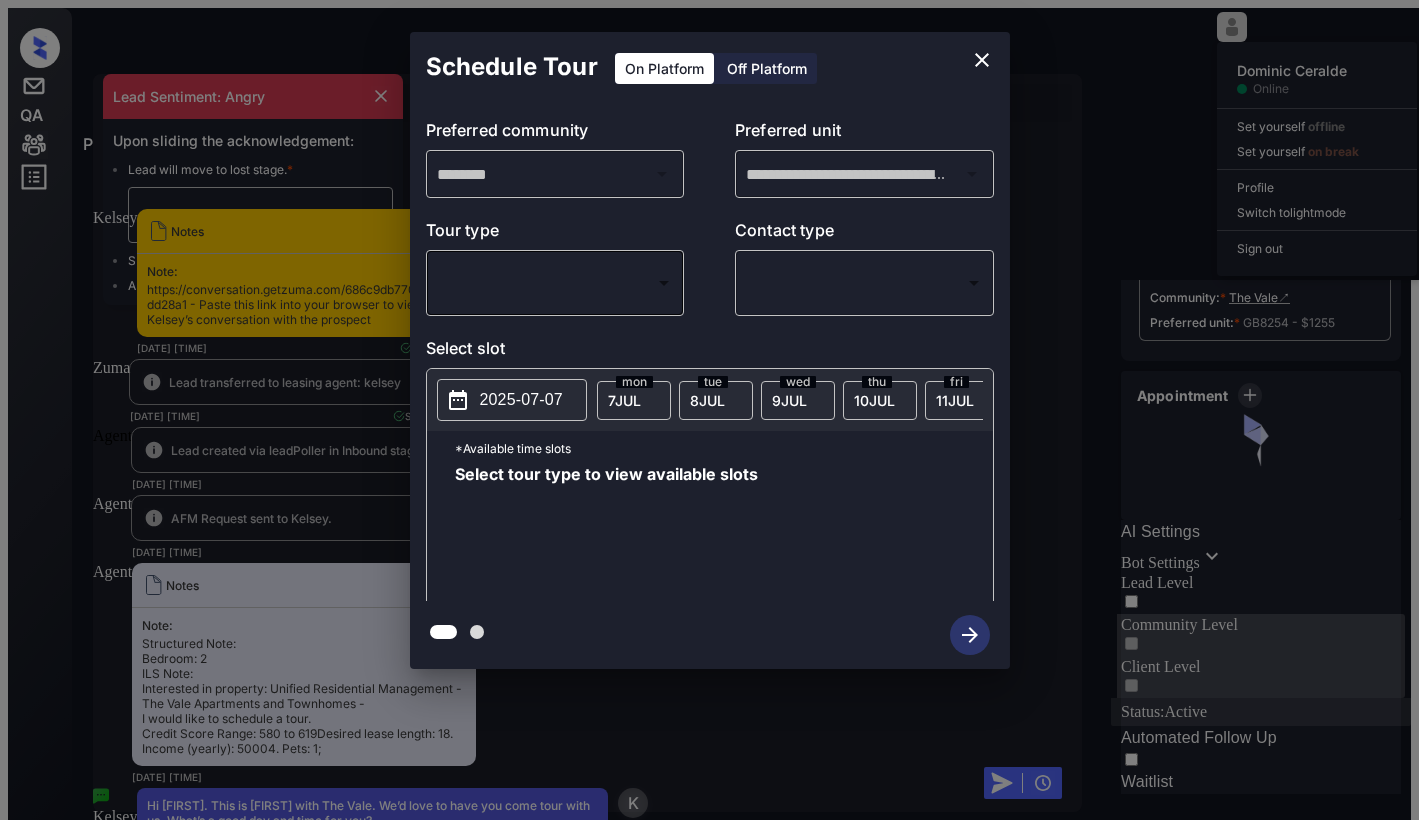 scroll, scrollTop: 0, scrollLeft: 0, axis: both 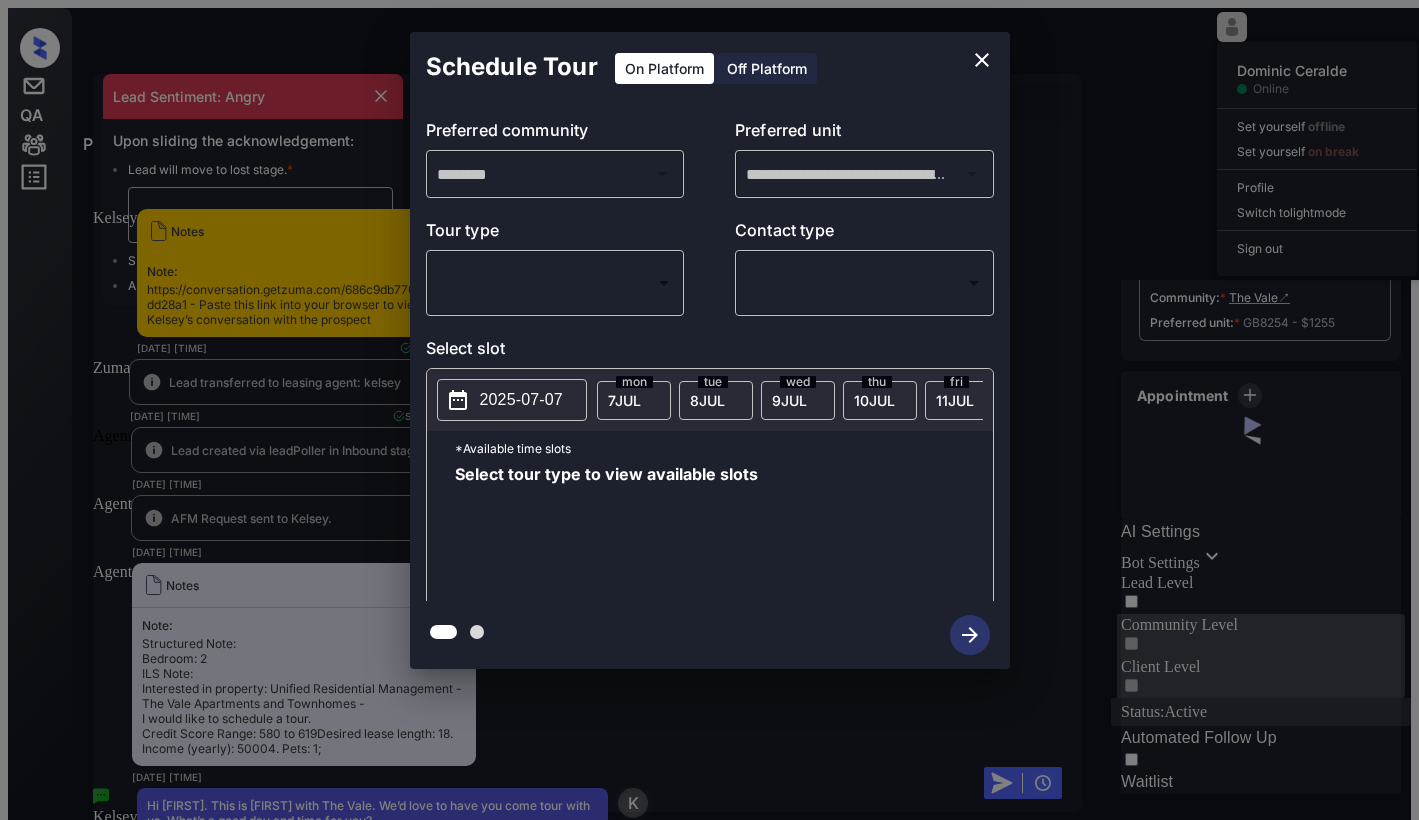 click on "Property Dominic Ceralde Online Set yourself   offline Set yourself   on break Profile Switch to  light  mode Sign out Contacted Lost Lead Sentiment: Angry Upon sliding the acknowledgement:  Lead will move to lost stage. * ​ SMS and call option will be set to opt out. AFM will be turned off for the lead. Kelsey New Message Kelsey Notes Note: https://conversation.getzuma.com/686c9db770f2a79337dd28a1 - Paste this link into your browser to view Kelsey’s conversation with the prospect Jul 07, 2025 09:25 pm  Sync'd w  yardi K New Message Zuma Lead transferred to leasing agent: kelsey Jul 07, 2025 09:25 pm  Sync'd w  yardi Z New Message Agent Lead created via leadPoller in Inbound stage. Jul 07, 2025 09:25 pm A New Message Agent AFM Request sent to Kelsey. Jul 07, 2025 09:25 pm A New Message Agent Notes Note: Jul 07, 2025 09:25 pm A New Message Kelsey Hi Nikeva. This is Kelsey with The Vale. We’d love to have you come tour with us. What’s a good day and time for you? Jul 07, 2025 09:25 pm   | TemplateAFMSms" at bounding box center [709, 497] 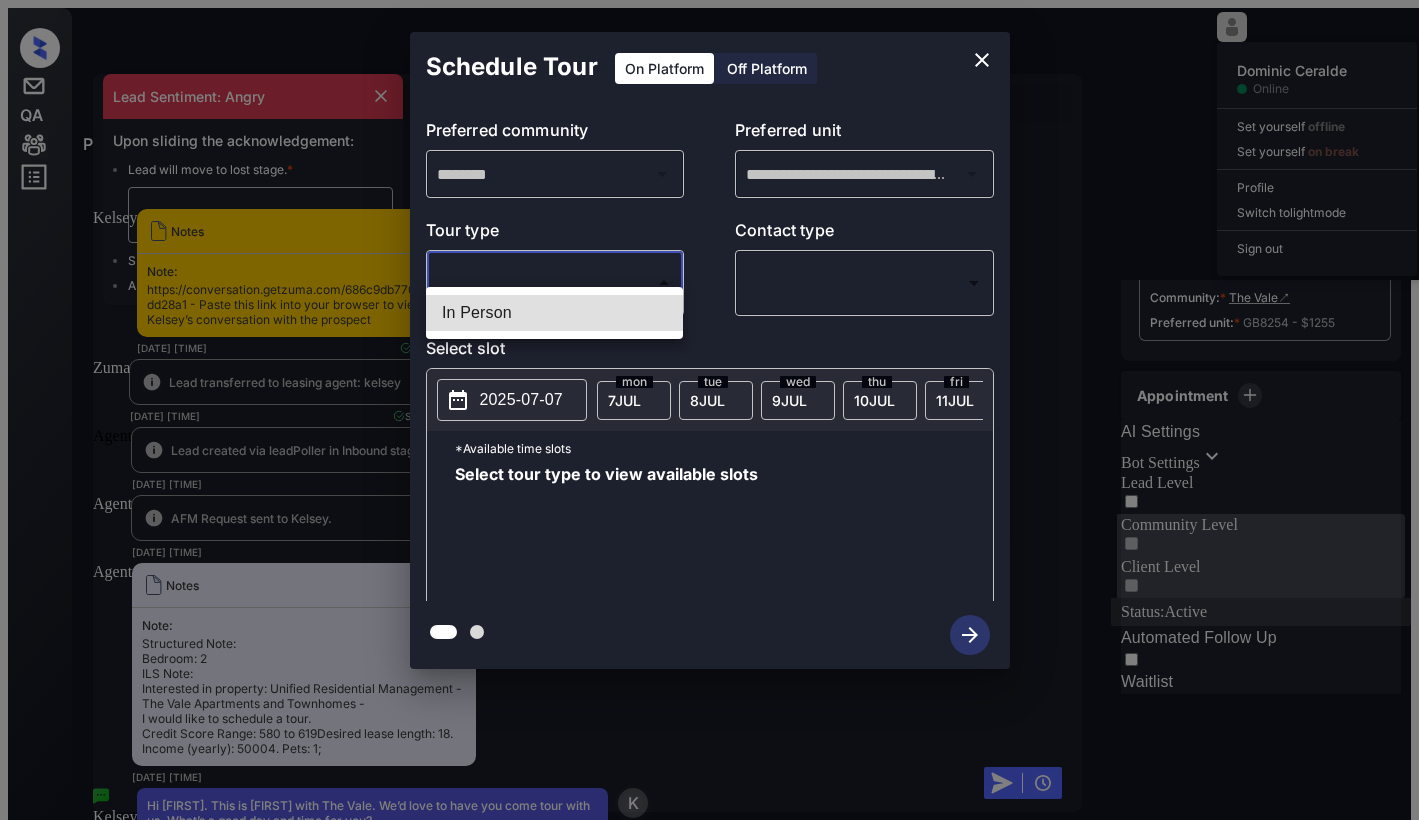 click on "In Person" at bounding box center (554, 313) 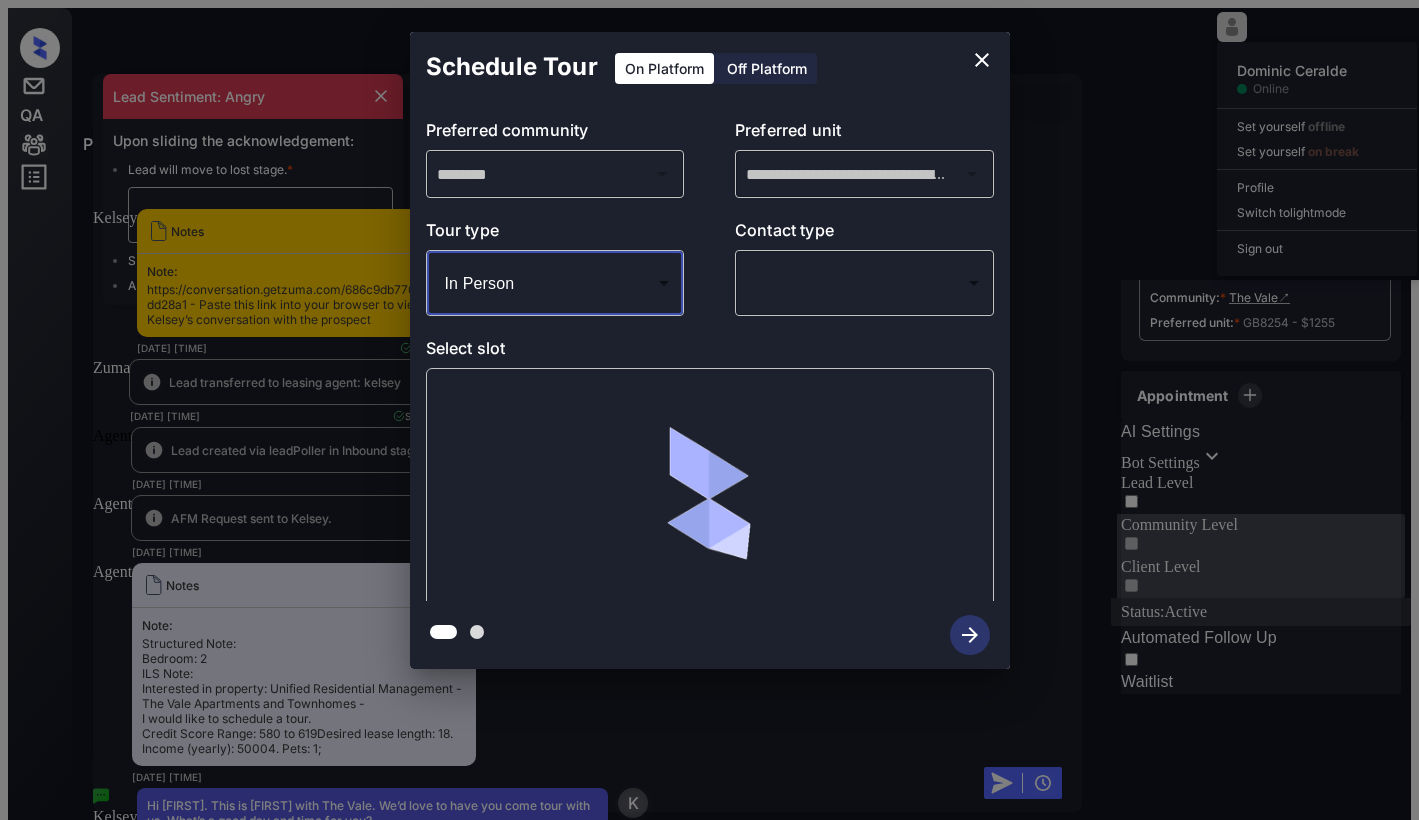 click on "Property Dominic Ceralde Online Set yourself   offline Set yourself   on break Profile Switch to  light  mode Sign out Contacted Lost Lead Sentiment: Angry Upon sliding the acknowledgement:  Lead will move to lost stage. * ​ SMS and call option will be set to opt out. AFM will be turned off for the lead. Kelsey New Message Kelsey Notes Note: https://conversation.getzuma.com/686c9db770f2a79337dd28a1 - Paste this link into your browser to view Kelsey’s conversation with the prospect Jul 07, 2025 09:25 pm  Sync'd w  yardi K New Message Zuma Lead transferred to leasing agent: kelsey Jul 07, 2025 09:25 pm  Sync'd w  yardi Z New Message Agent Lead created via leadPoller in Inbound stage. Jul 07, 2025 09:25 pm A New Message Agent AFM Request sent to Kelsey. Jul 07, 2025 09:25 pm A New Message Agent Notes Note: Jul 07, 2025 09:25 pm A New Message Kelsey Hi Nikeva. This is Kelsey with The Vale. We’d love to have you come tour with us. What’s a good day and time for you? Jul 07, 2025 09:25 pm   | TemplateAFMSms" at bounding box center [709, 497] 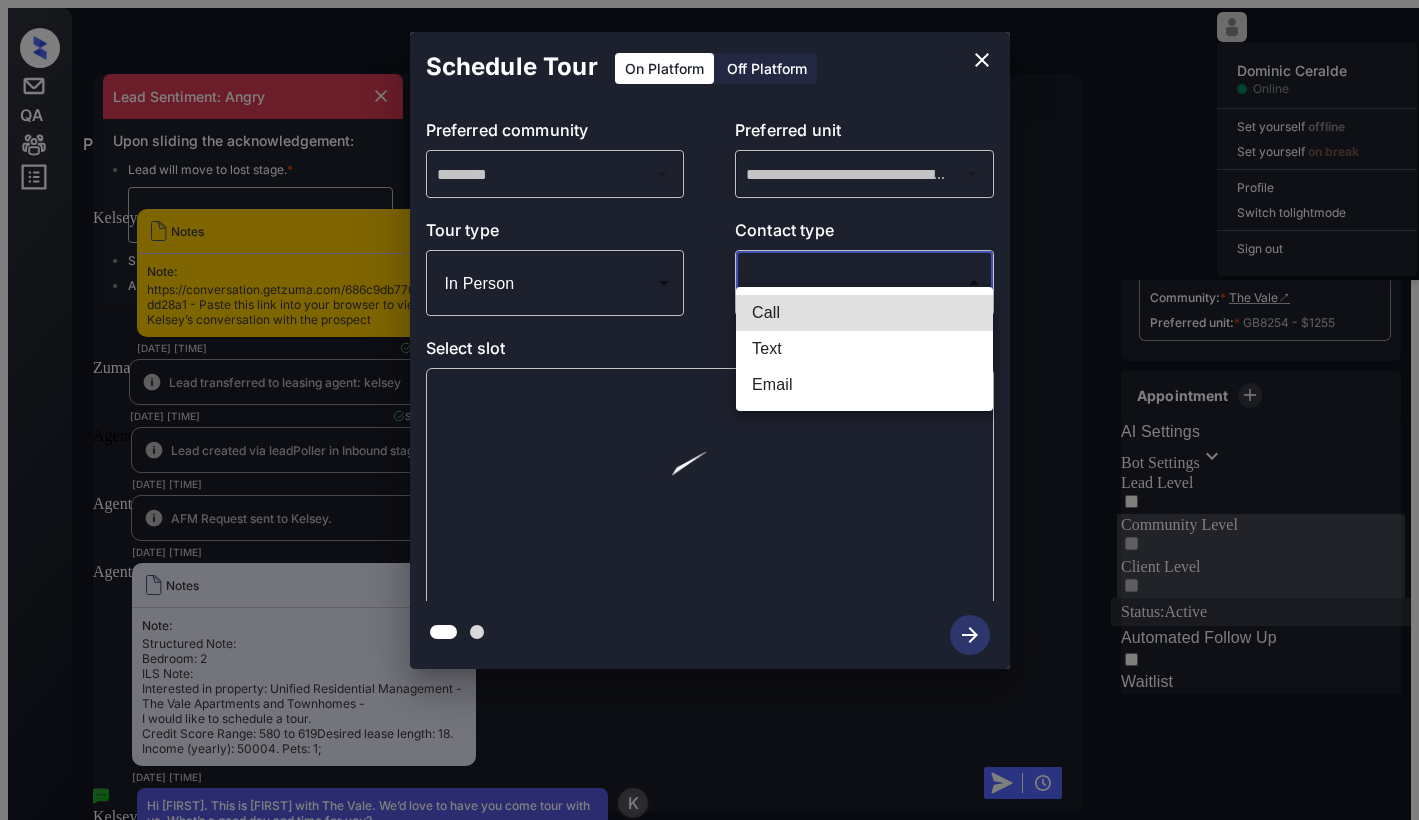 click on "Text" at bounding box center (864, 349) 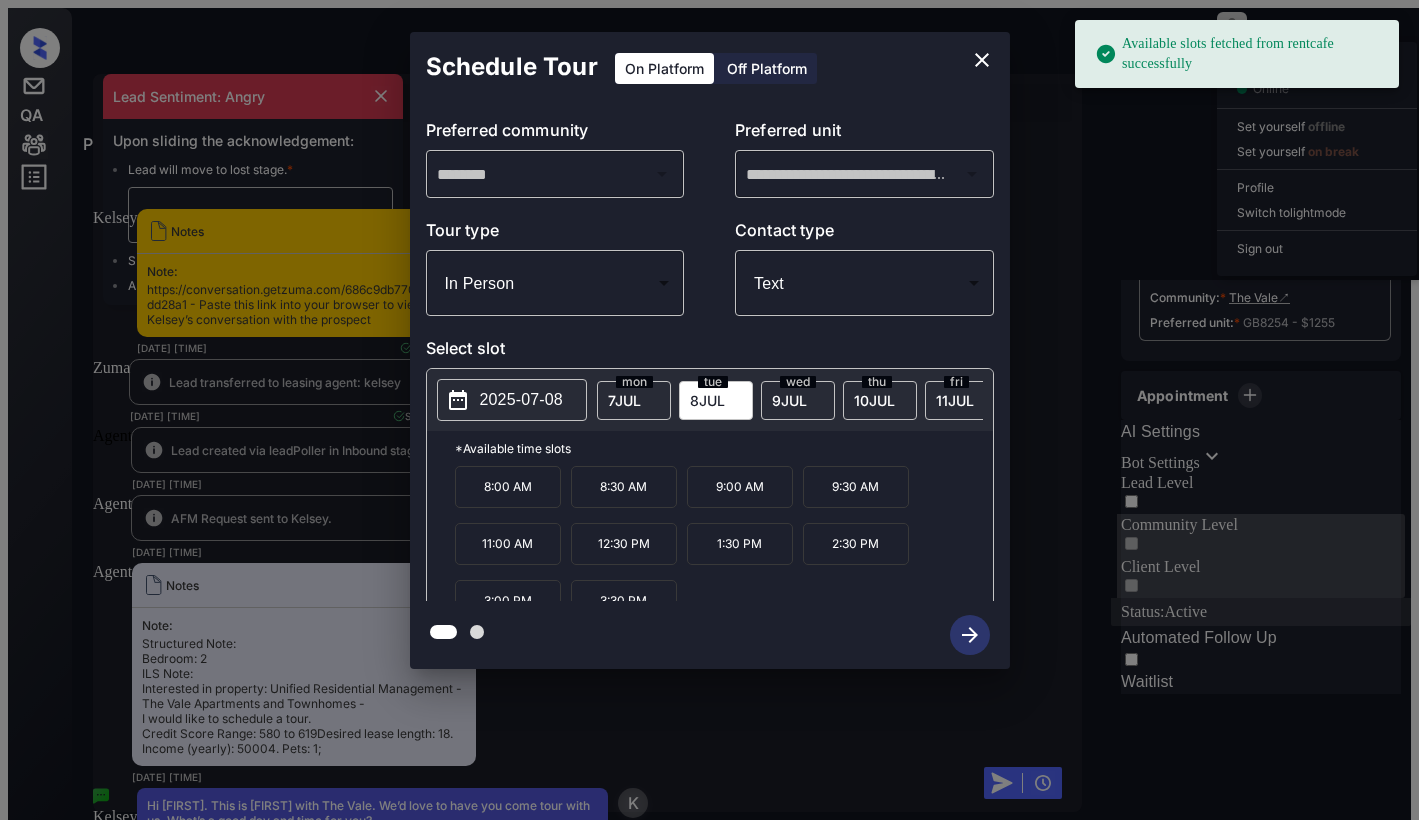 click on "tue" at bounding box center [634, 382] 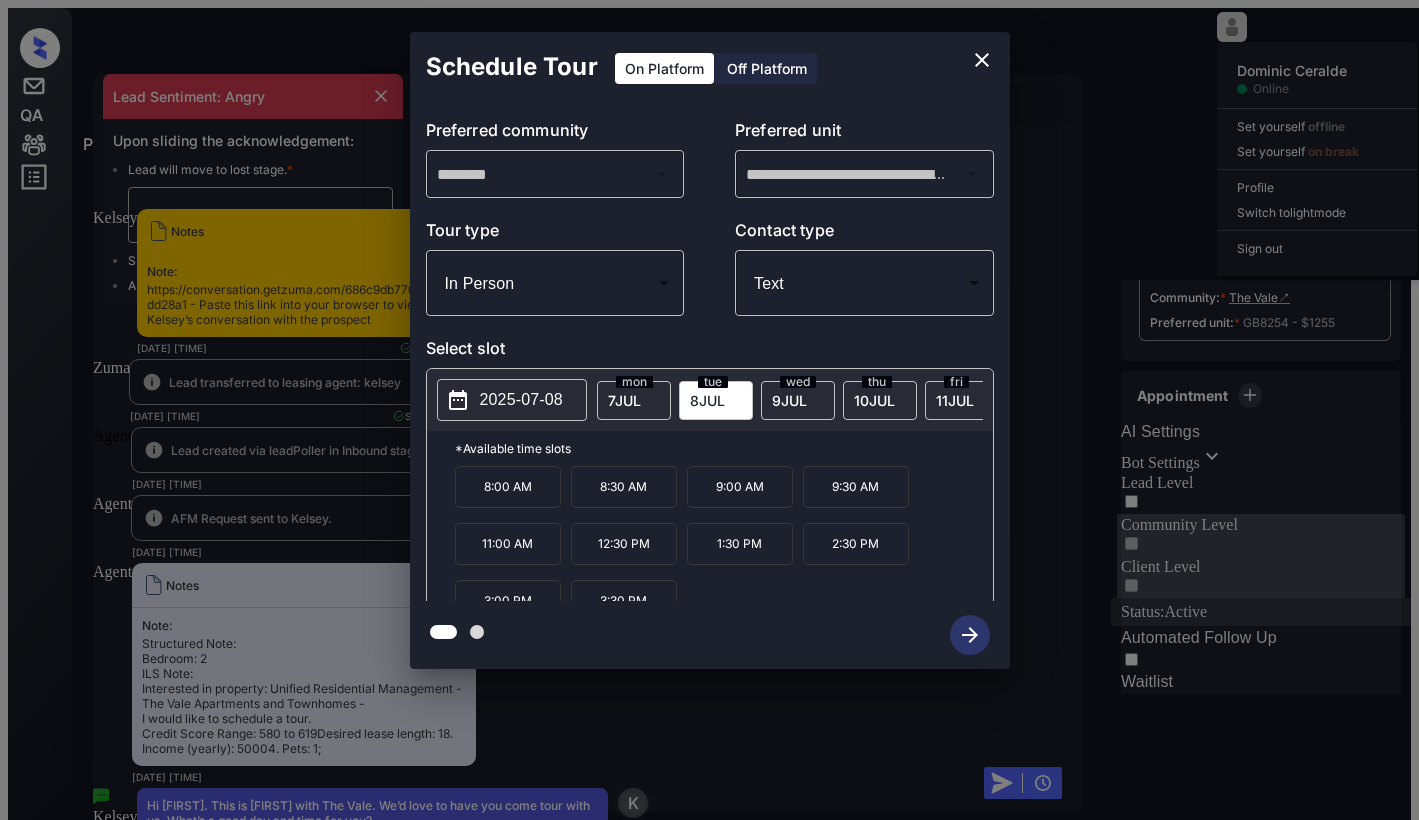click on "11:00 AM" at bounding box center [508, 544] 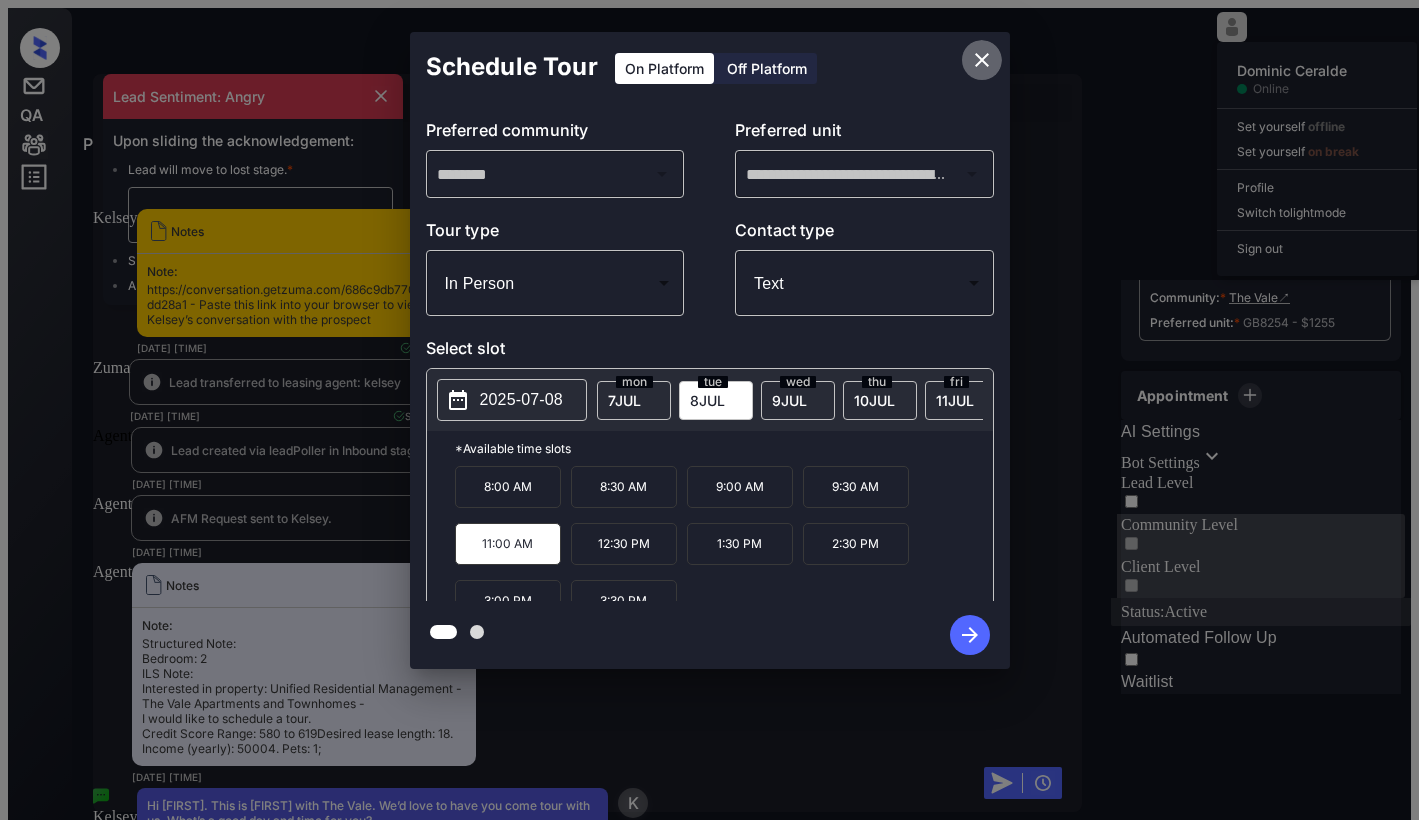click at bounding box center (982, 60) 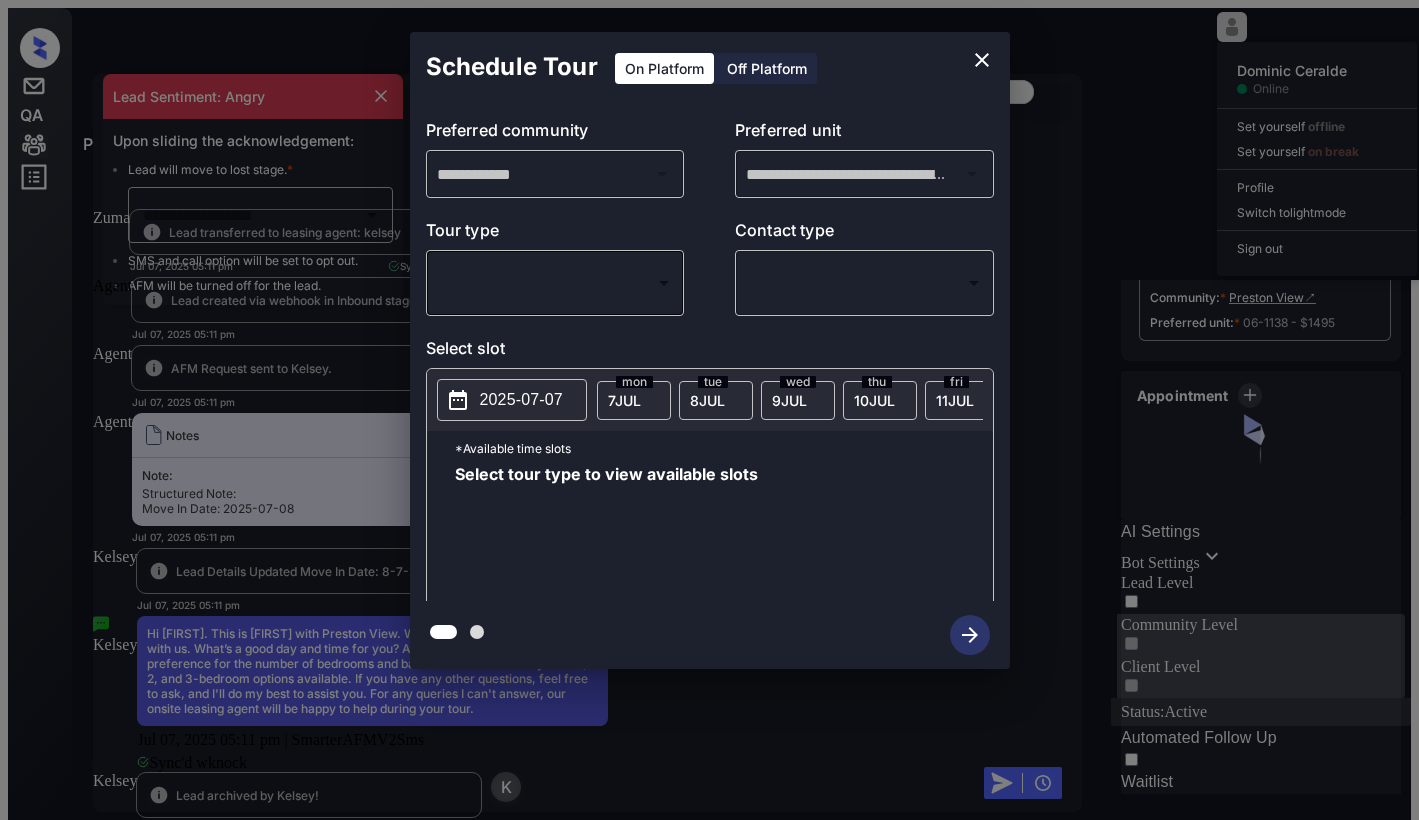 scroll, scrollTop: 0, scrollLeft: 0, axis: both 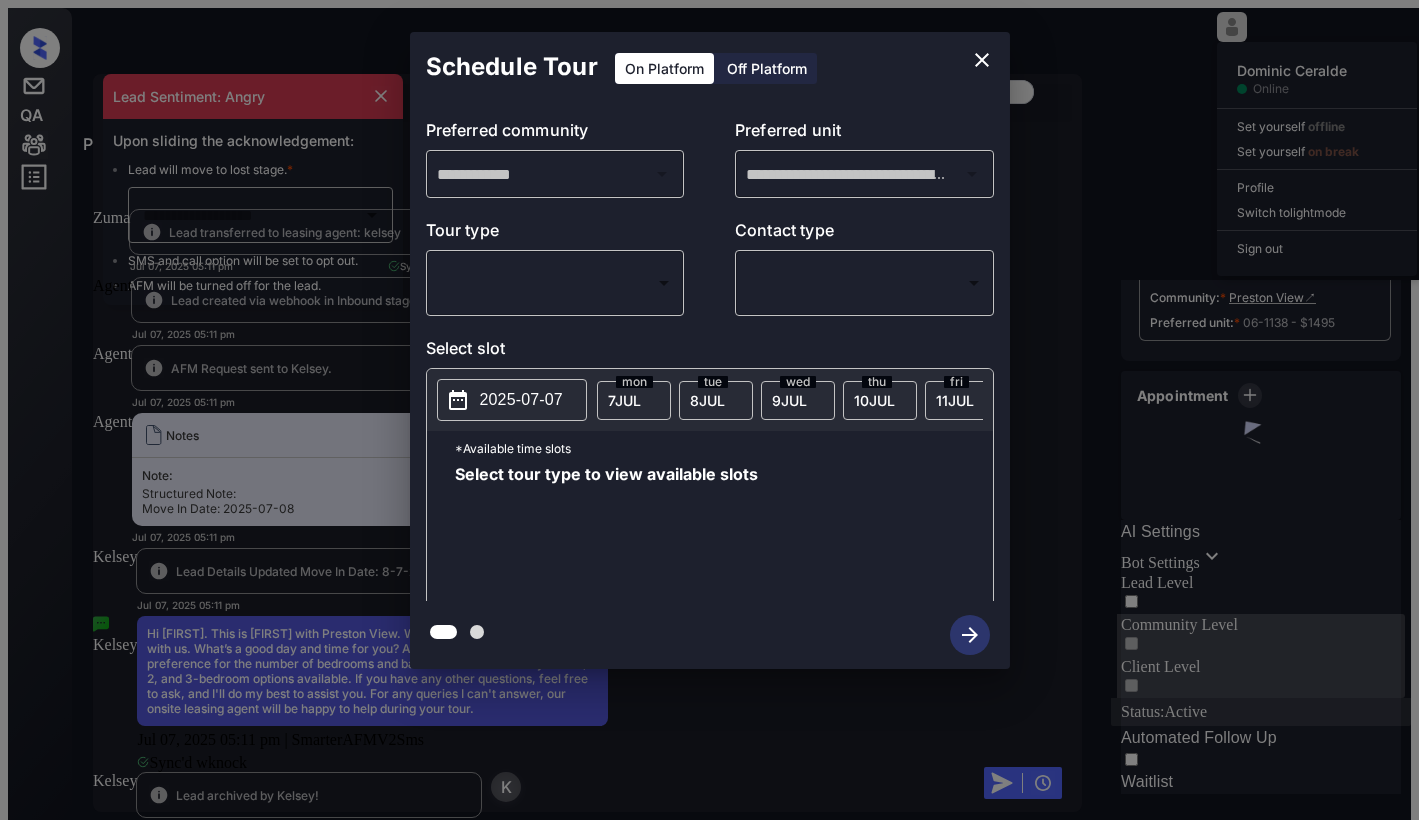 click on "Property [FIRST] [LAST] Online Set yourself   offline Set yourself   on break Profile Switch to  light  mode Sign out Contacted Lost Lead Sentiment: Angry Upon sliding the acknowledgement:  Lead will move to lost stage. * ​ SMS and call option will be set to opt out. AFM will be turned off for the lead. [FIRST] New Message Zuma Lead transferred to leasing agent: [FIRST] Jul 07, 2025 05:11 pm  Sync'd w  knock Z New Message Agent Lead created via webhook in Inbound stage. Jul 07, 2025 05:11 pm A New Message Agent AFM Request sent to [FIRST]. Jul 07, 2025 05:11 pm A New Message Agent Notes Note: Structured Note:
Move In Date: 2025-07-08
Jul 07, 2025 05:11 pm A New Message [FIRST] Lead Details Updated
Move In Date:  8-7-2025
Jul 07, 2025 05:11 pm K New Message [FIRST] Jul 07, 2025 05:11 pm   | SmarterAFMV2Sms  Sync'd w  knock K New Message [FIRST] Lead archived by [FIRST]! Jul 07, 2025 05:11 pm K New Message [FIRST] [LAST] [LAST] Yes can you all let me know if Jul 07, 2025 10:24 pm    Sync'd w  knock W New Message" at bounding box center (709, 497) 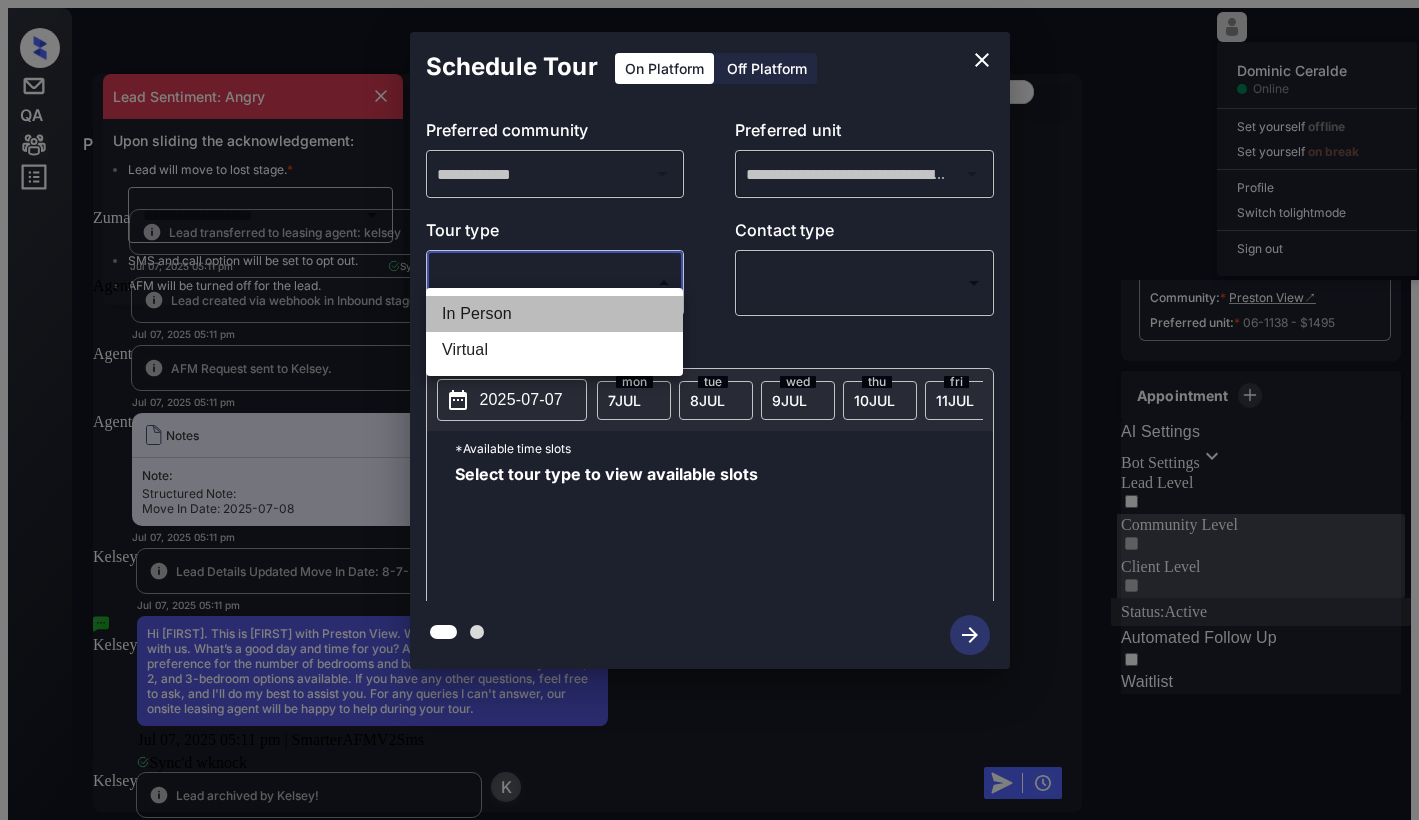 click on "In Person" at bounding box center (554, 314) 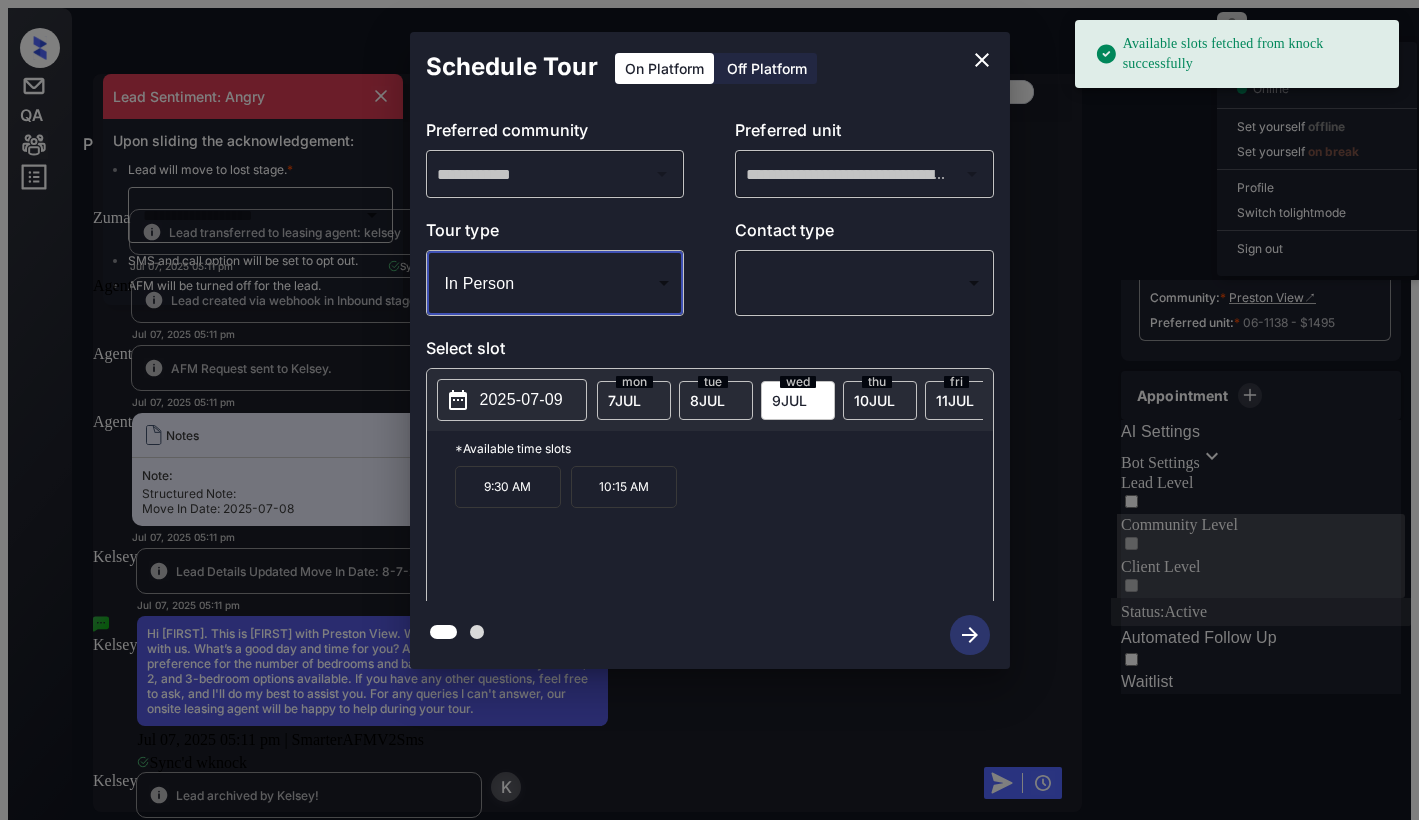 click on "2025-07-09" at bounding box center [512, 400] 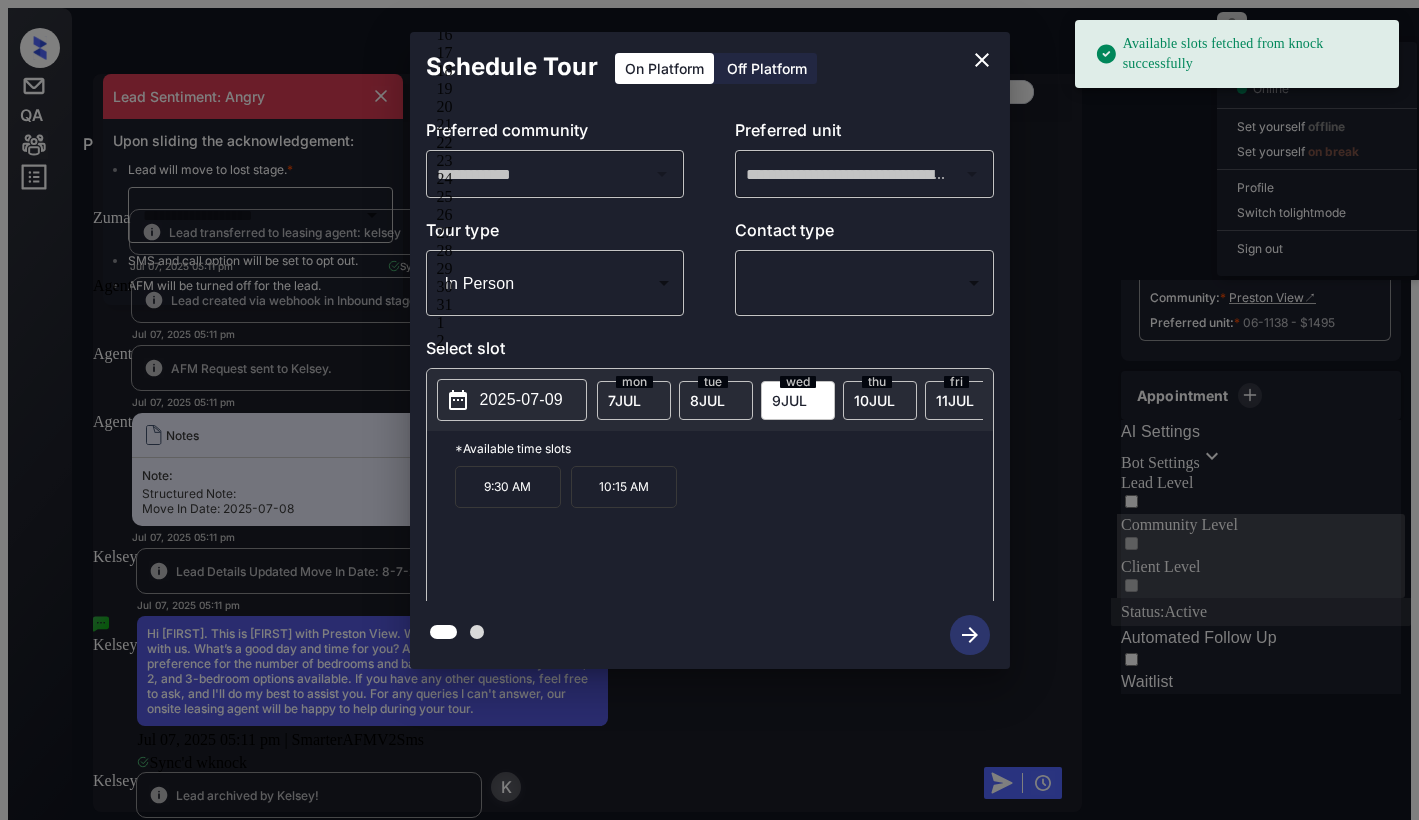 click at bounding box center (982, 60) 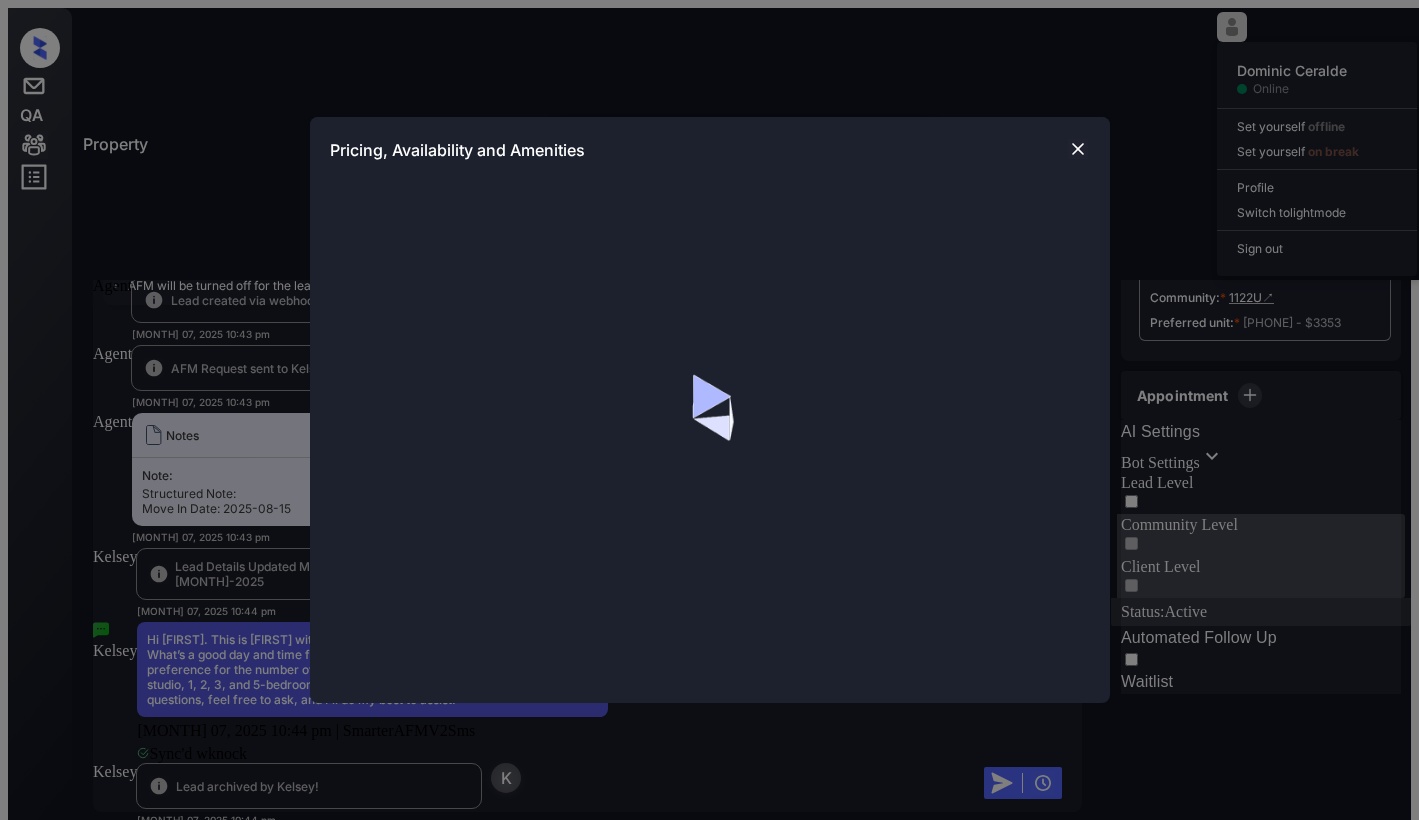 scroll, scrollTop: 0, scrollLeft: 0, axis: both 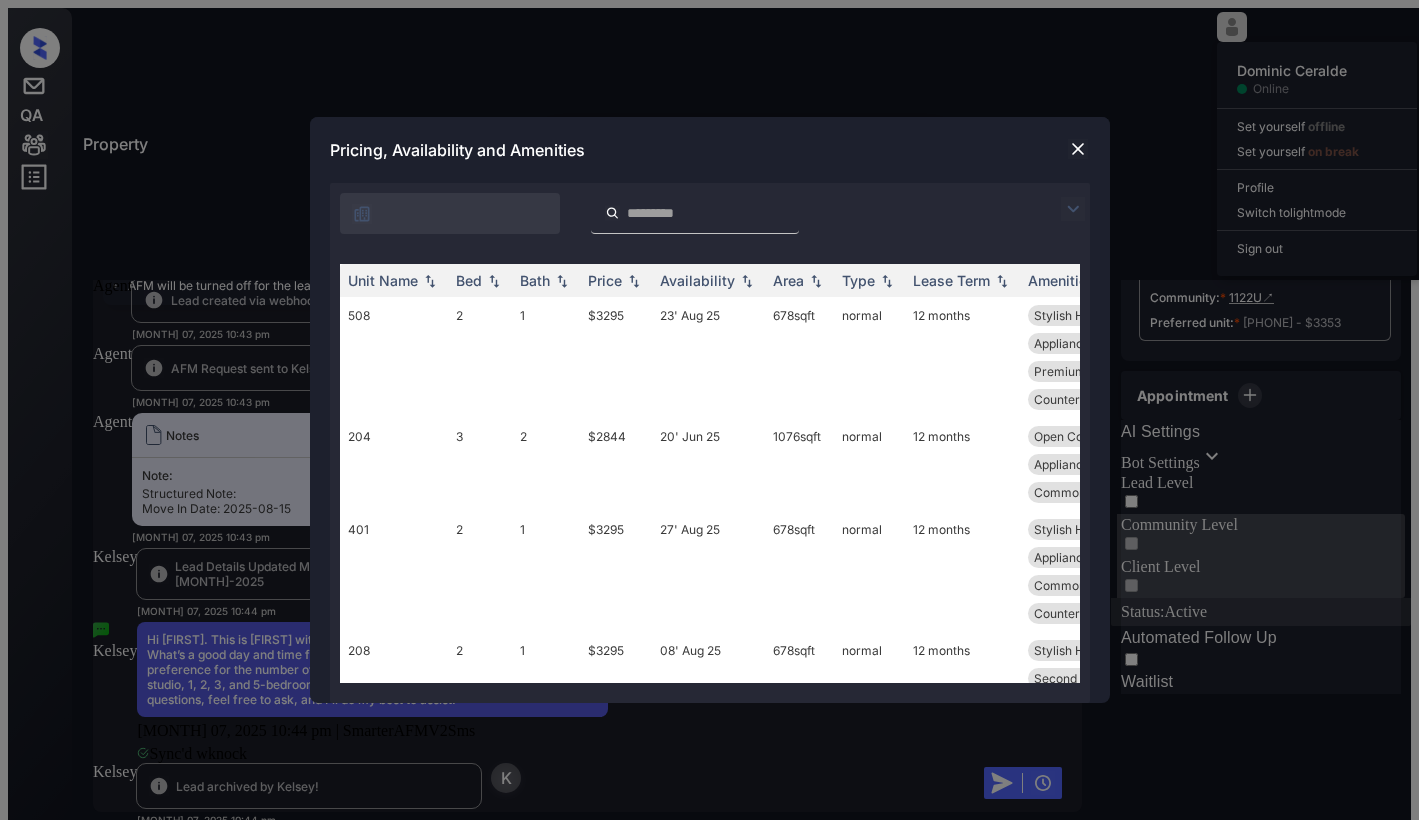click at bounding box center [362, 214] 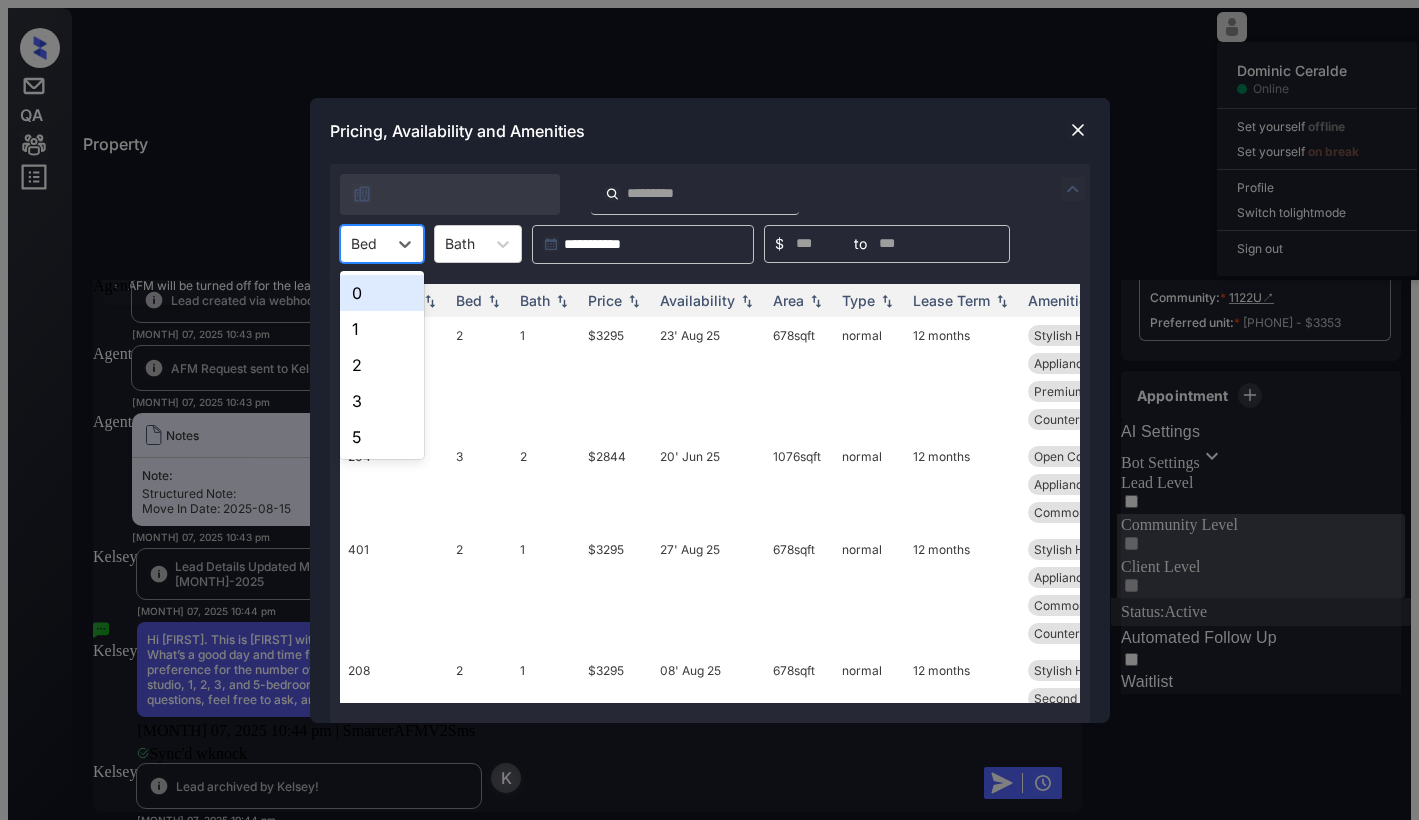click at bounding box center (364, 243) 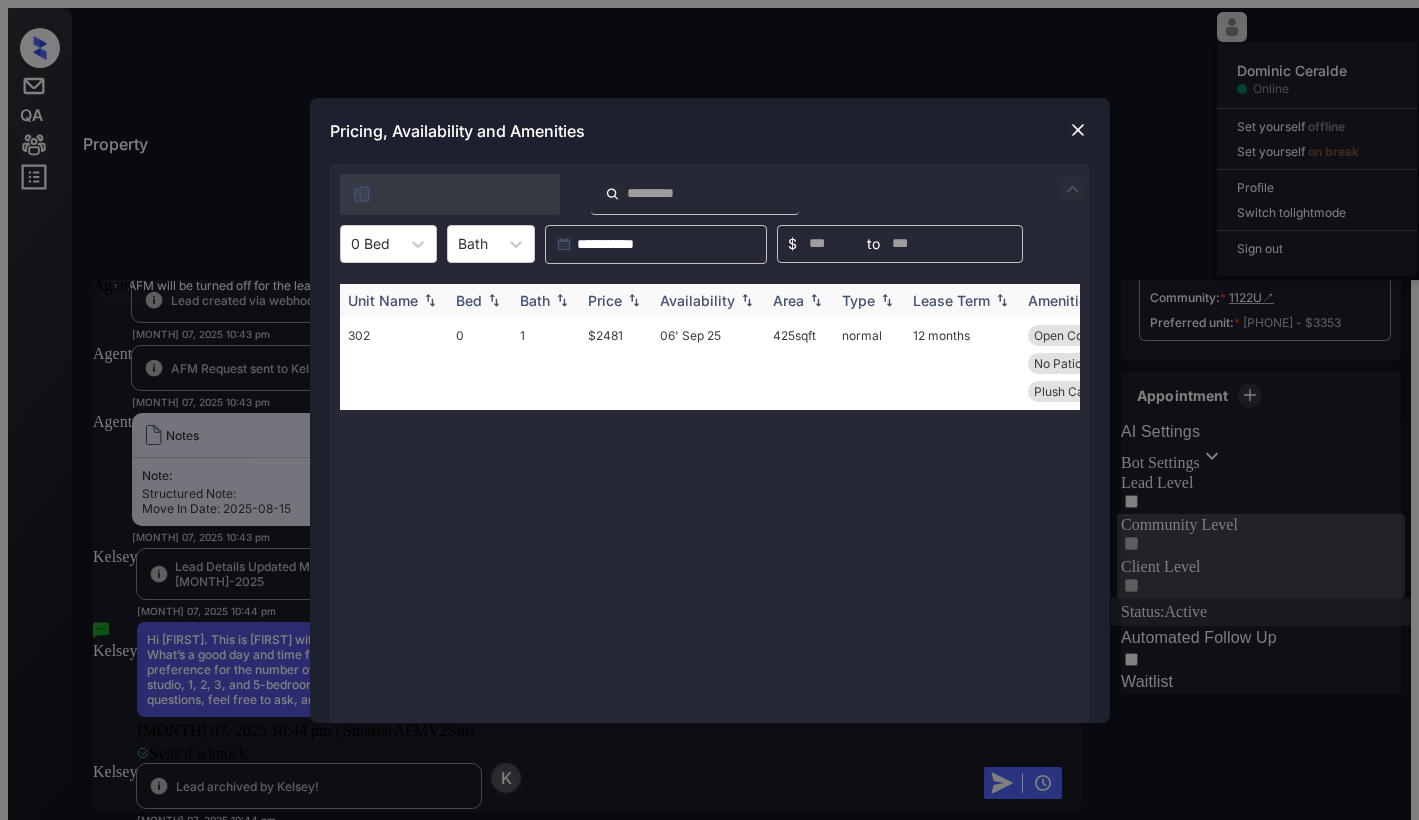 click on "Price" at bounding box center [469, 300] 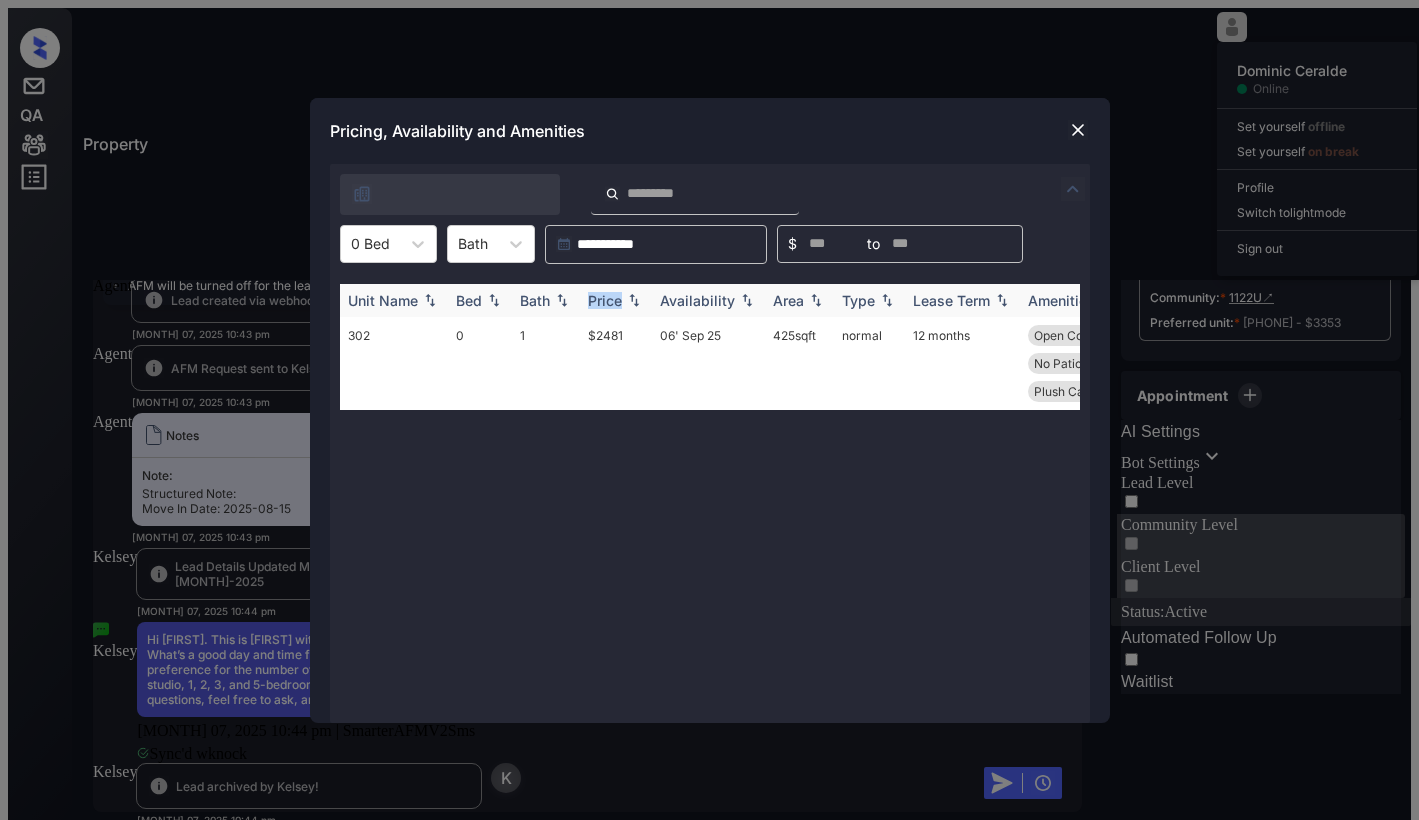 click on "Price" at bounding box center [469, 300] 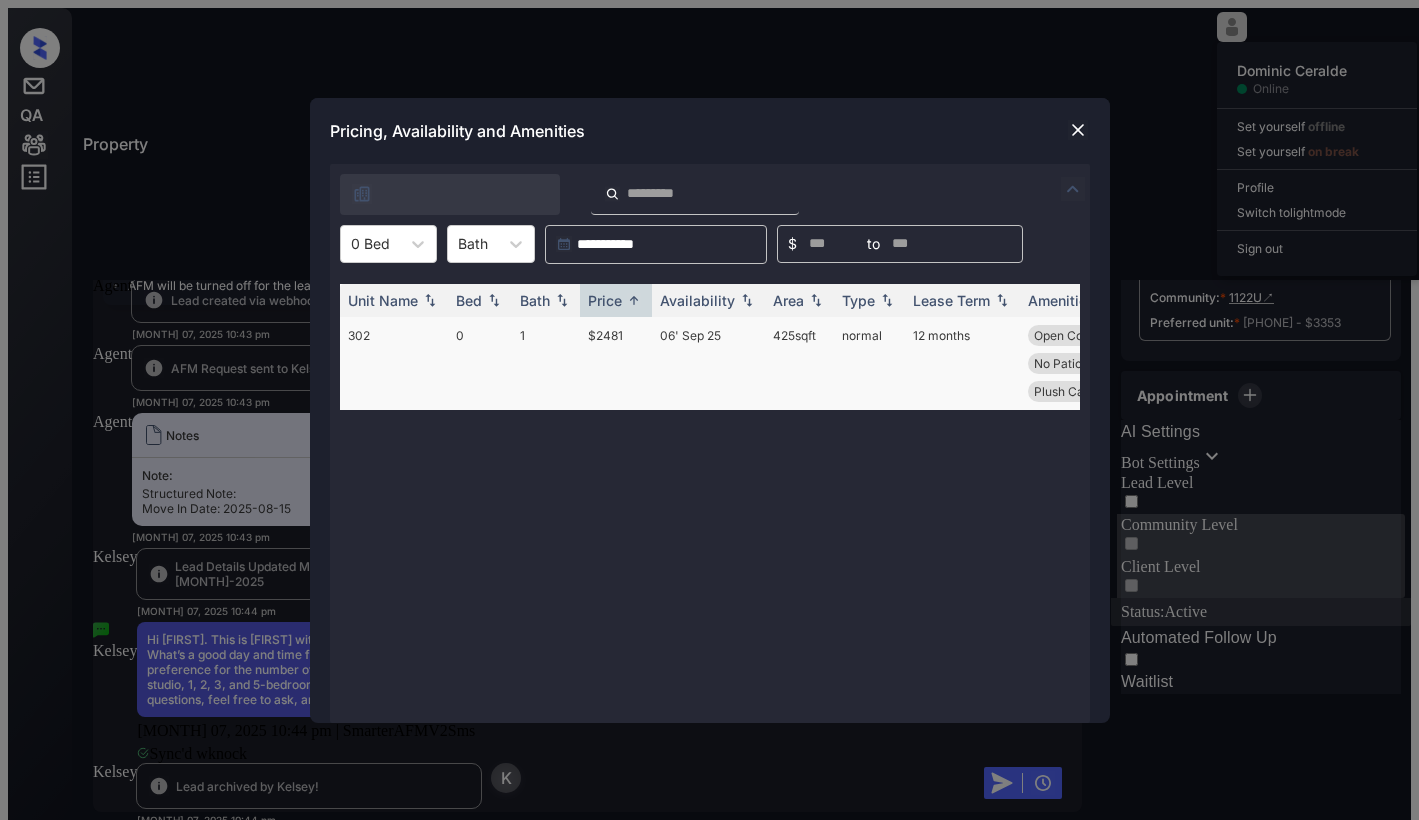 click on "$2481" at bounding box center (616, 363) 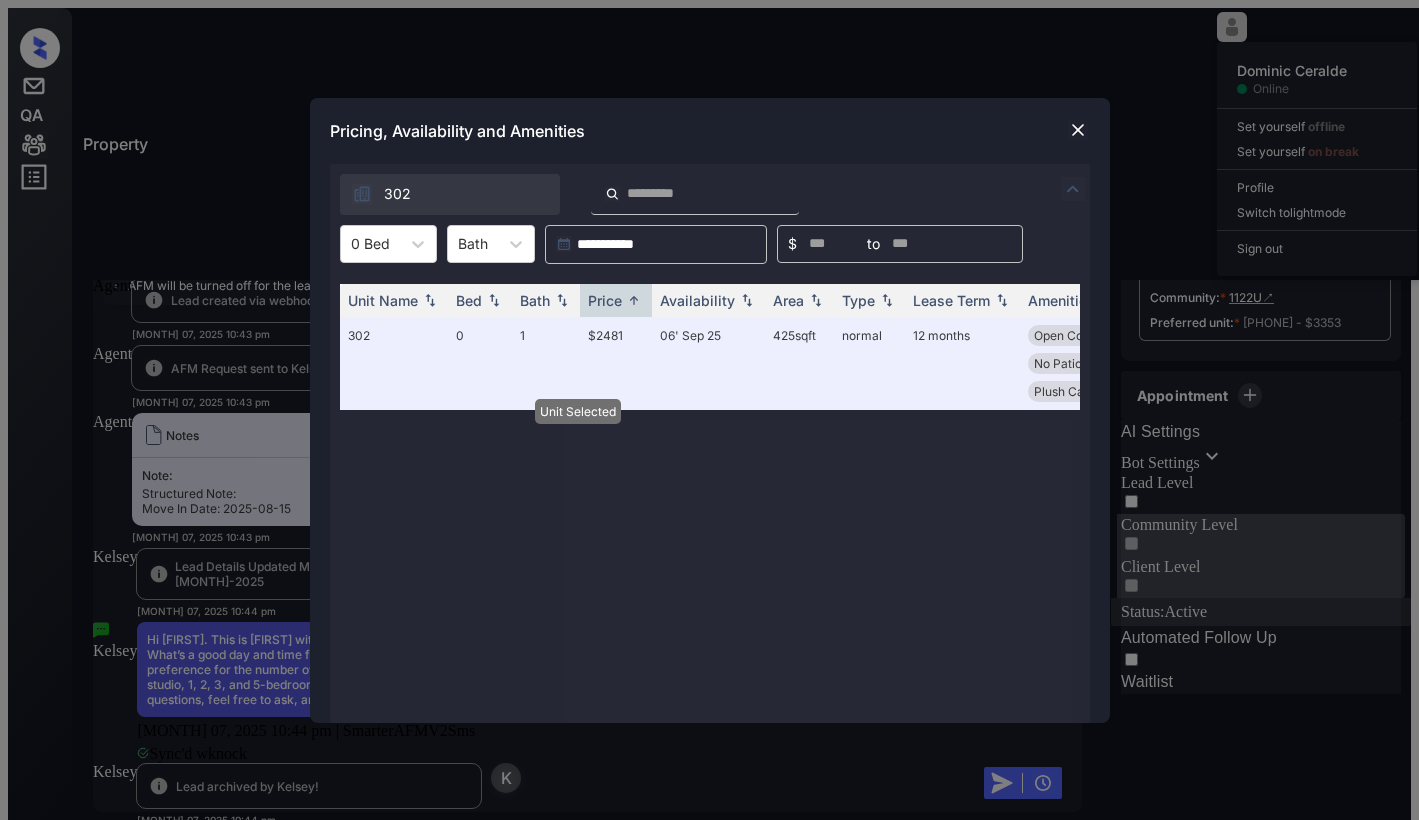 click at bounding box center [1078, 130] 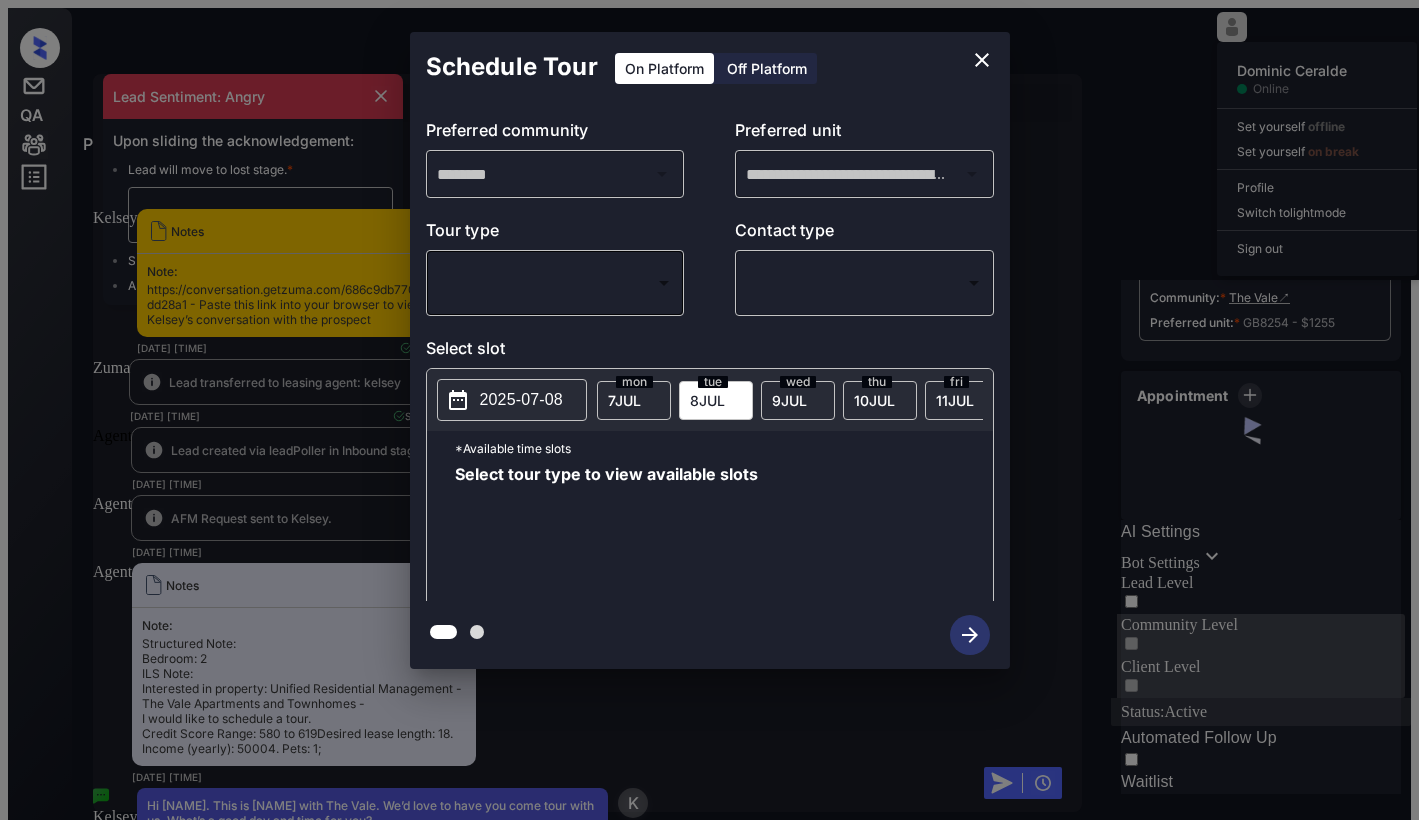 scroll, scrollTop: 0, scrollLeft: 0, axis: both 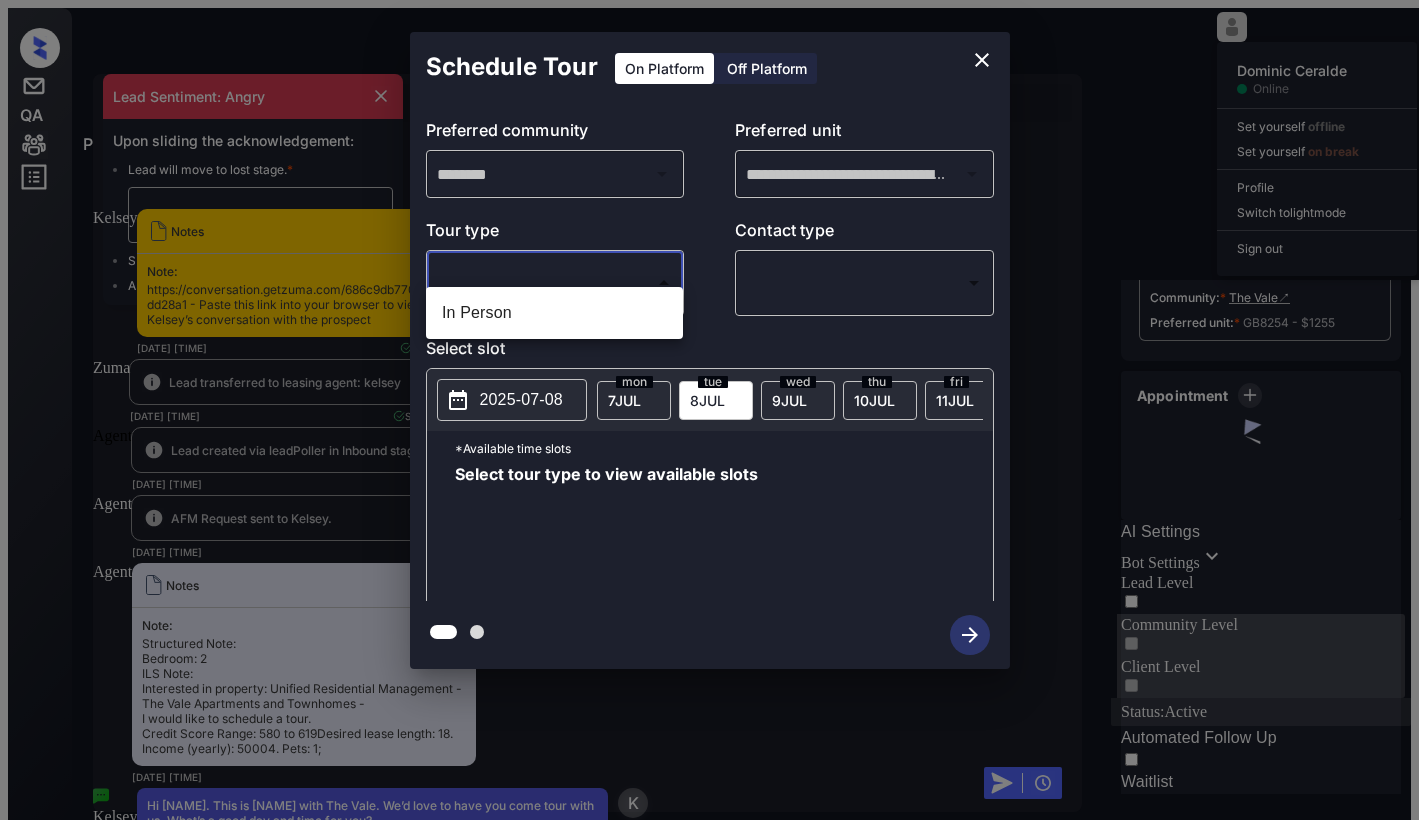 click on "[FIRST] [LAST] Online Set yourself   offline Set yourself   on break Profile Switch to  light  mode Sign out Contacted Lost Lead Sentiment: Angry Upon sliding the acknowledgement:  Lead will move to lost stage. * ​ SMS and call option will be set to opt out. AFM will be turned off for the lead. [NAME] New Message [NAME] Notes Note: https://conversation.getzuma.com/686c9db770f2a79337dd28a1 - Paste this link into your browser to view [NAME]’s conversation with the prospect [MONTH] [DAY], [YEAR] [HOUR]:[MINUTE] [AM/PM]  Sync'd w  yardi [NAME] New Message Zuma Lead transferred to leasing agent: [NAME] [MONTH] [DAY], [YEAR] [HOUR]:[MINUTE] [AM/PM]  Sync'd w  yardi [NAME] New Message Agent Lead created via leadPoller in Inbound stage. [MONTH] [DAY], [YEAR] [HOUR]:[MINUTE] [AM/PM] [NAME] New Message Agent AFM Request sent to [NAME]. [MONTH] [DAY], [YEAR] [HOUR]:[MINUTE] [AM/PM] [NAME] New Message Agent Notes Note: [MONTH] [DAY], [YEAR] [HOUR]:[MINUTE] [AM/PM] [NAME] New Message [NAME] Hi [NAME]. This is [NAME] with The Vale. We’d love to have you come tour with us. What’s a good day and time for you? [MONTH] [DAY], [YEAR] [HOUR]:[MINUTE] [AM/PM]   | TemplateAFMSms" at bounding box center [709, 497] 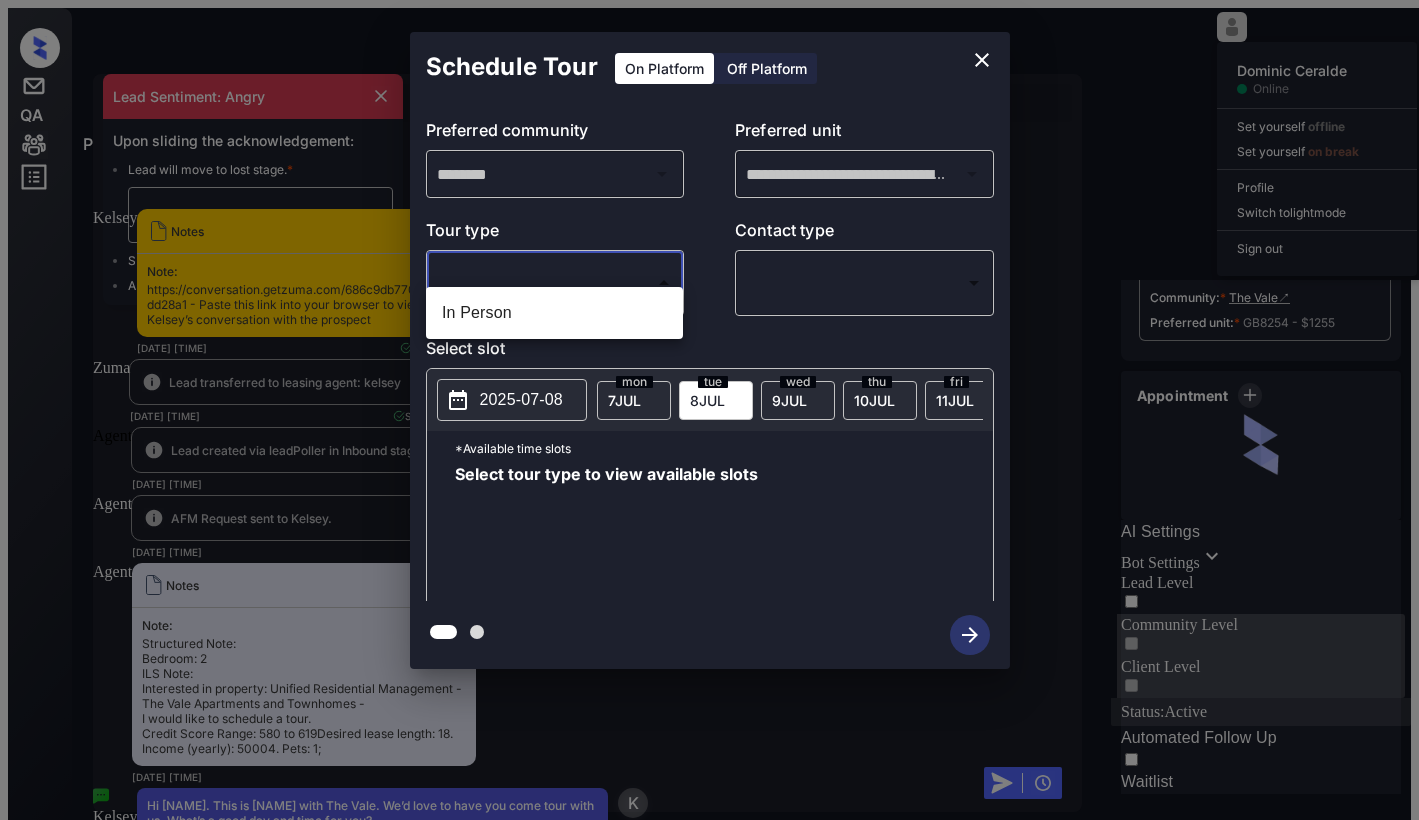 click on "In Person" at bounding box center (554, 313) 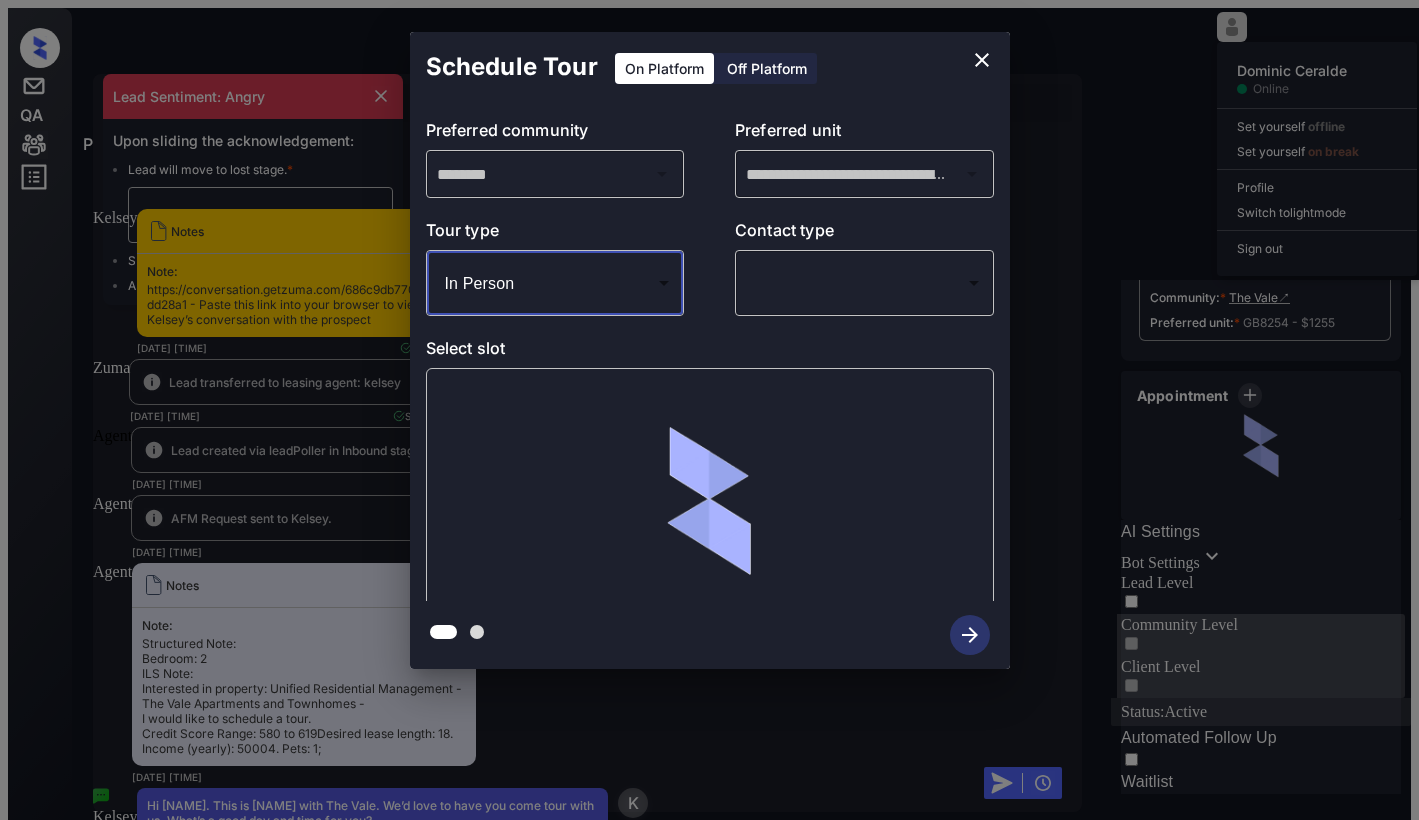click on "[FIRST] [LAST] Online Set yourself   offline Set yourself   on break Profile Switch to  light  mode Sign out Contacted Lost Lead Sentiment: Angry Upon sliding the acknowledgement:  Lead will move to lost stage. * ​ SMS and call option will be set to opt out. AFM will be turned off for the lead. [NAME] New Message [NAME] Notes Note: https://conversation.getzuma.com/686c9db770f2a79337dd28a1 - Paste this link into your browser to view [NAME]’s conversation with the prospect [MONTH] [DAY], [YEAR] [HOUR]:[MINUTE] [AM/PM]  Sync'd w  yardi [NAME] New Message Zuma Lead transferred to leasing agent: [NAME] [MONTH] [DAY], [YEAR] [HOUR]:[MINUTE] [AM/PM]  Sync'd w  yardi [NAME] New Message Agent Lead created via leadPoller in Inbound stage. [MONTH] [DAY], [YEAR] [HOUR]:[MINUTE] [AM/PM] [NAME] New Message Agent AFM Request sent to [NAME]. [MONTH] [DAY], [YEAR] [HOUR]:[MINUTE] [AM/PM] [NAME] New Message Agent Notes Note: [MONTH] [DAY], [YEAR] [HOUR]:[MINUTE] [AM/PM] [NAME] New Message [NAME] Hi [NAME]. This is [NAME] with The Vale. We’d love to have you come tour with us. What’s a good day and time for you? [MONTH] [DAY], [YEAR] [HOUR]:[MINUTE] [AM/PM]   | TemplateAFMSms" at bounding box center (709, 497) 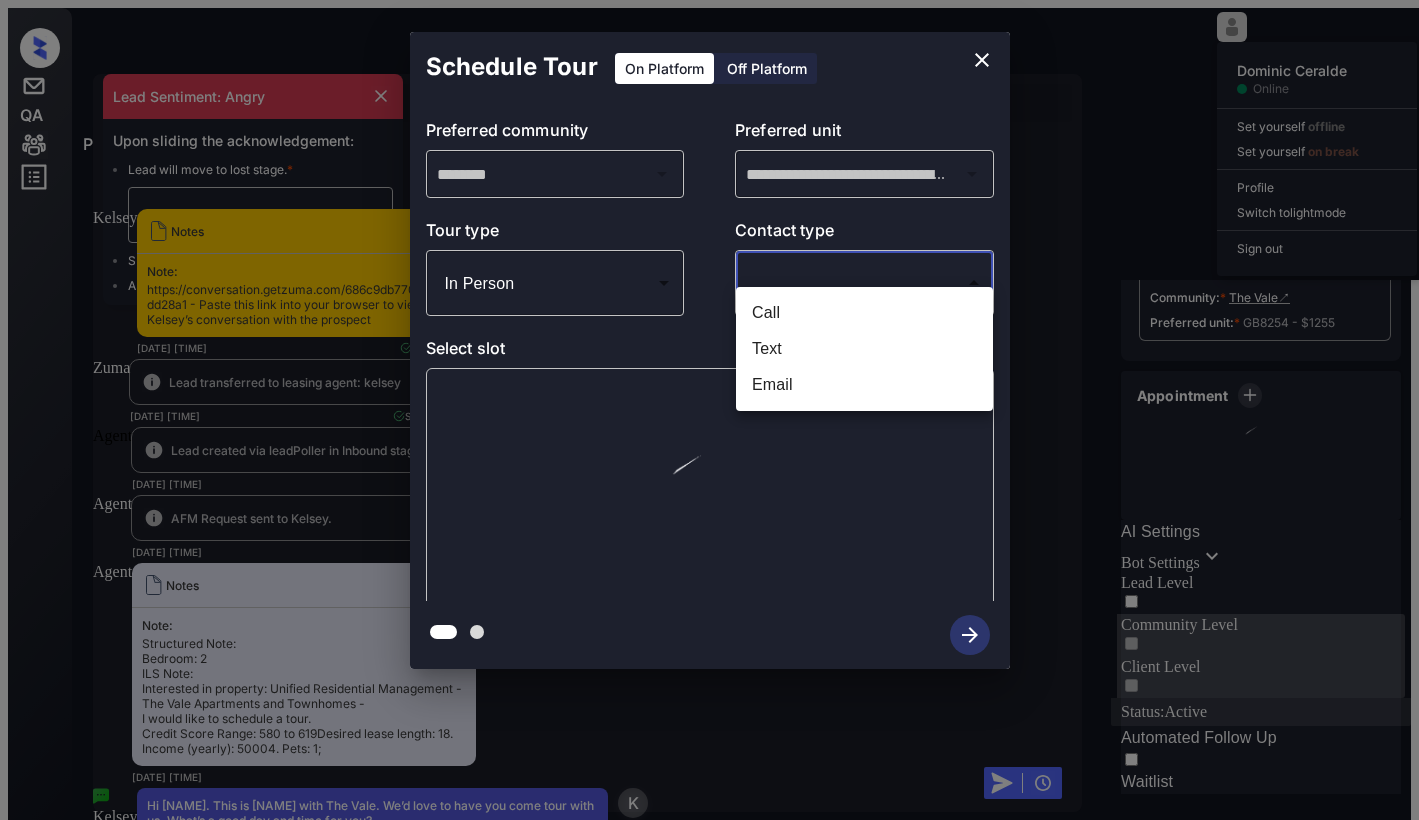 click on "Text" at bounding box center (864, 349) 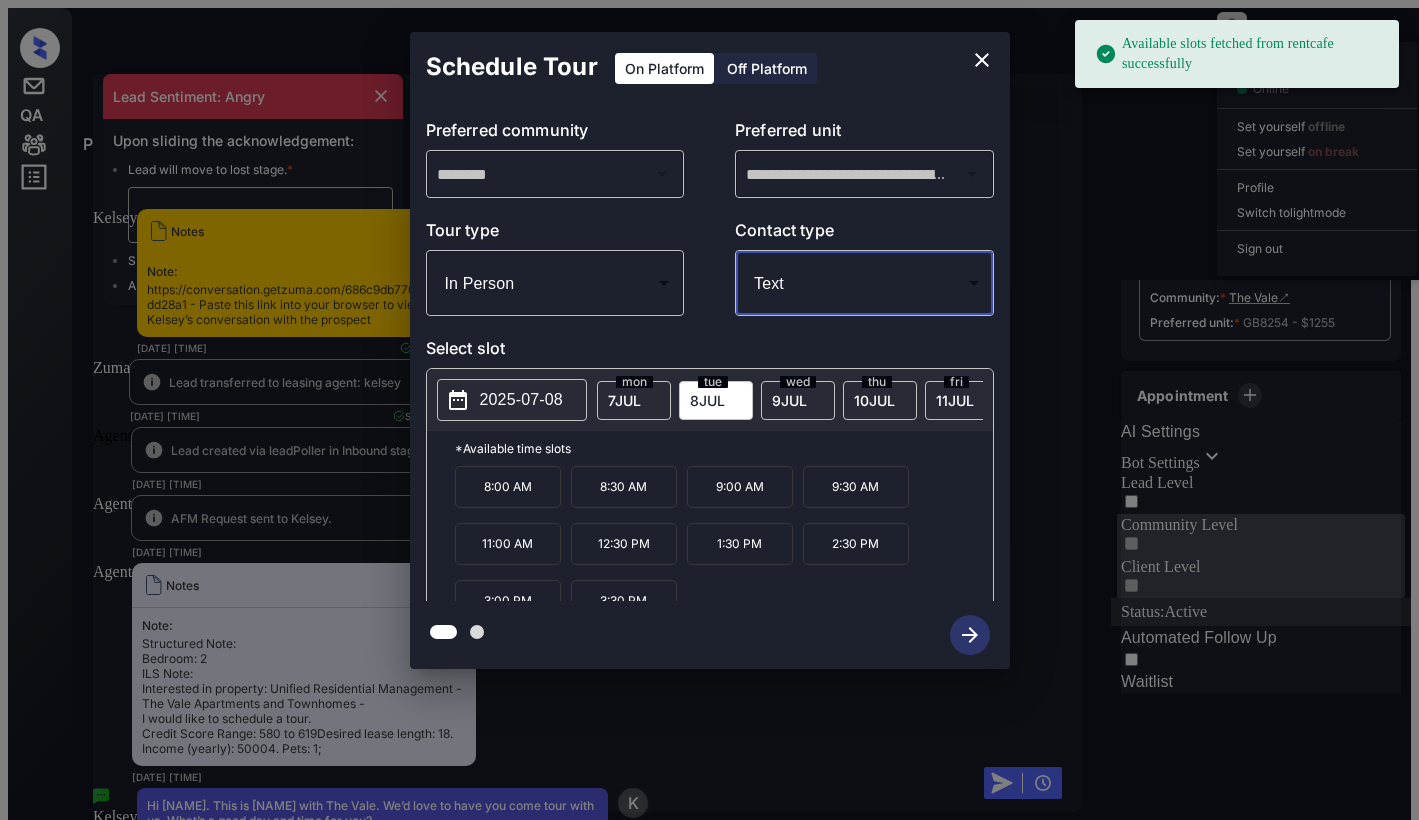 click on "tue 8 JUL" at bounding box center [716, 400] 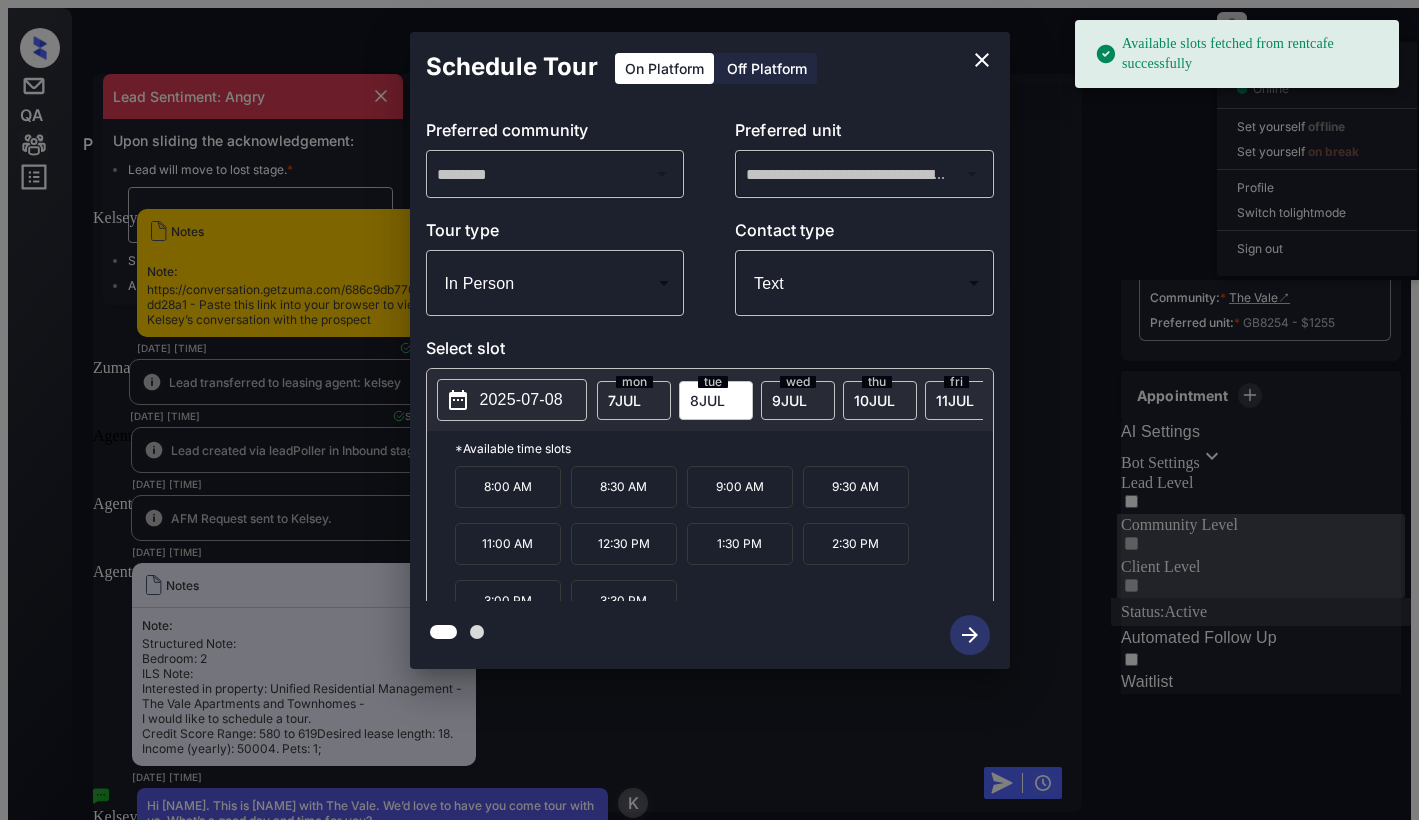 click on "11:00 AM" at bounding box center [508, 544] 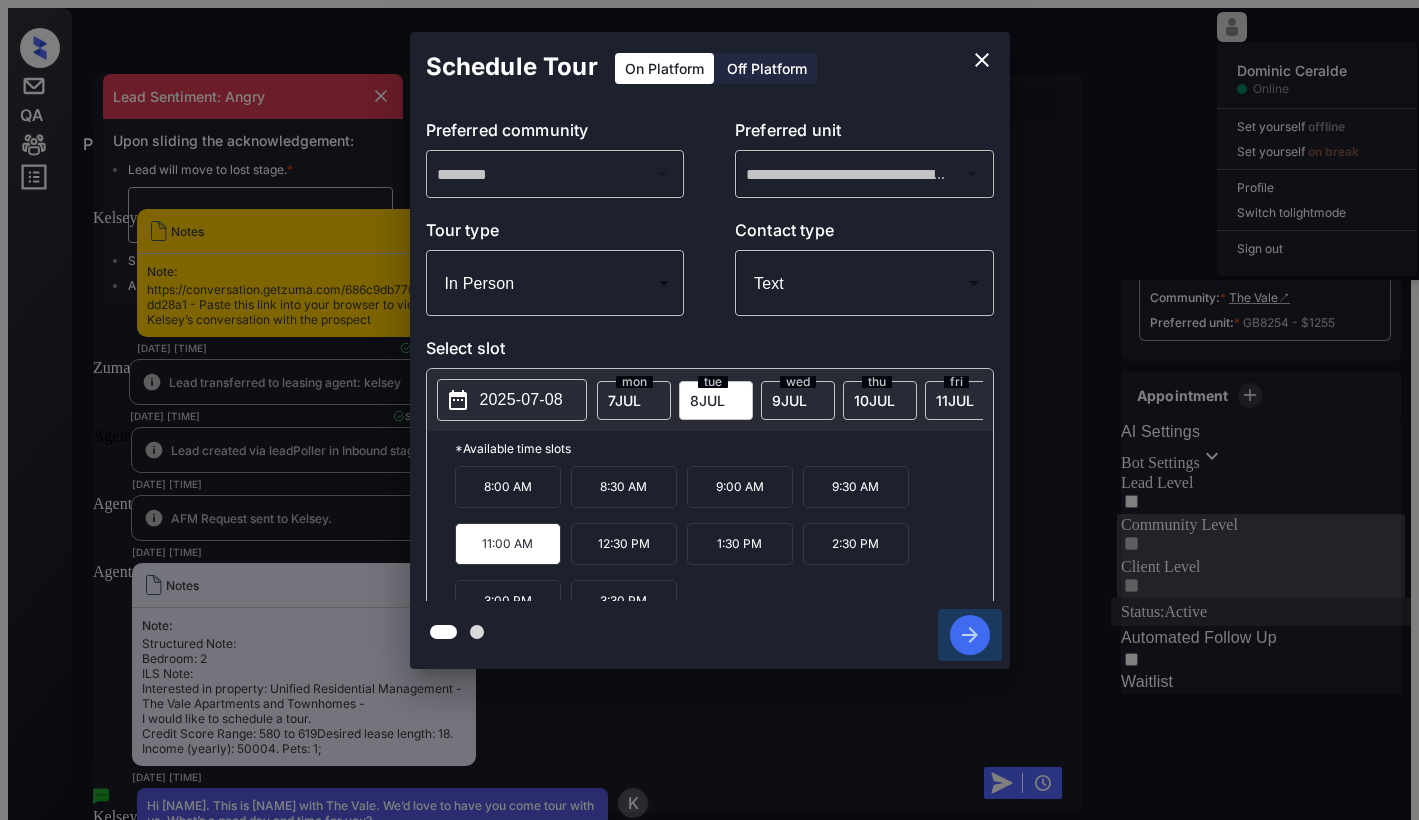 click at bounding box center (970, 635) 